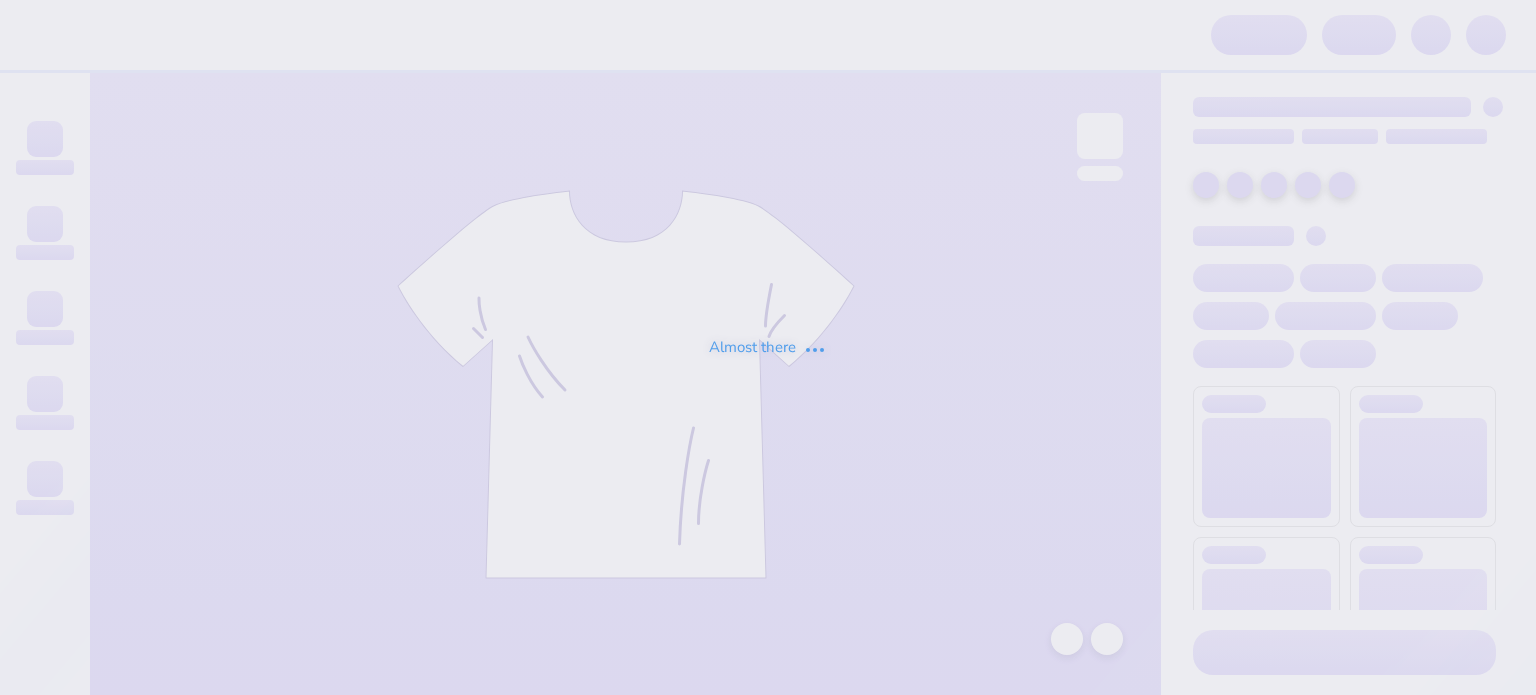 scroll, scrollTop: 0, scrollLeft: 0, axis: both 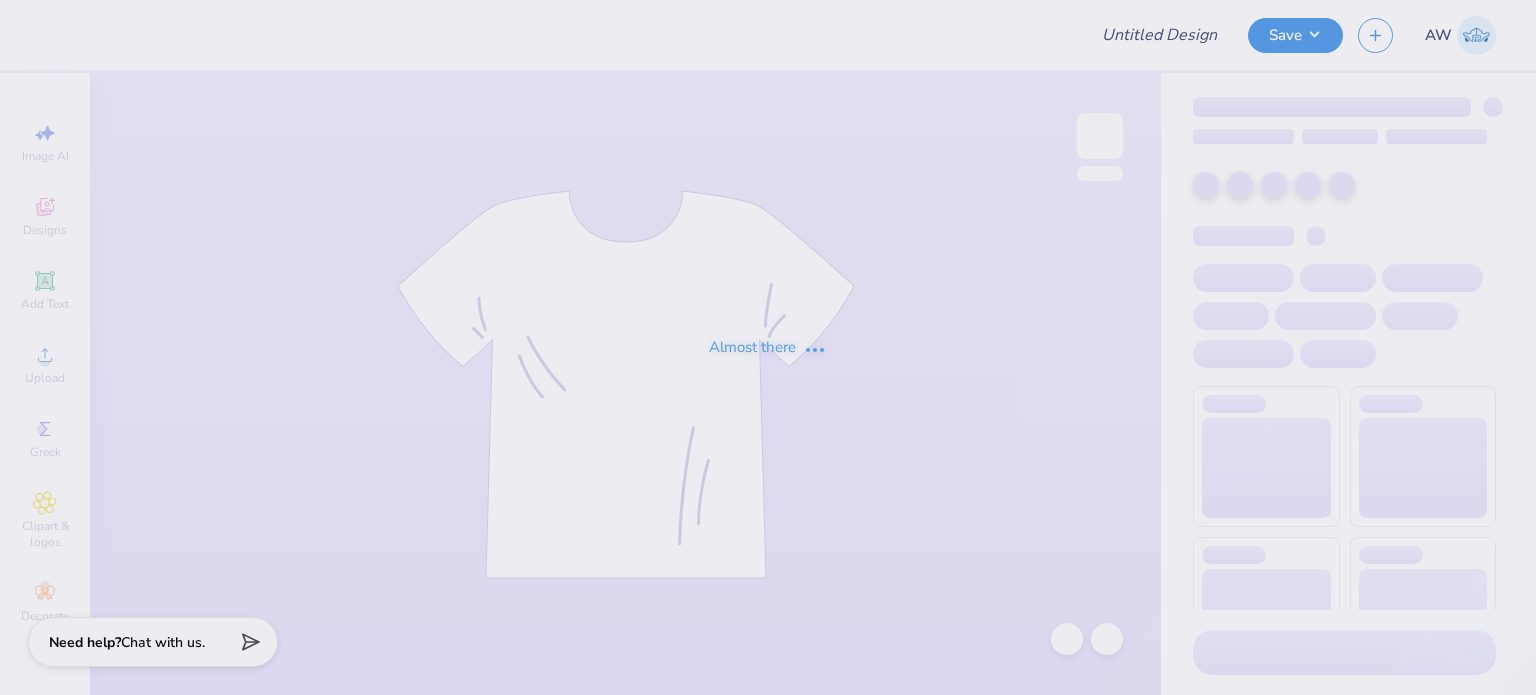 type on "Kappa In House Shirts 2025" 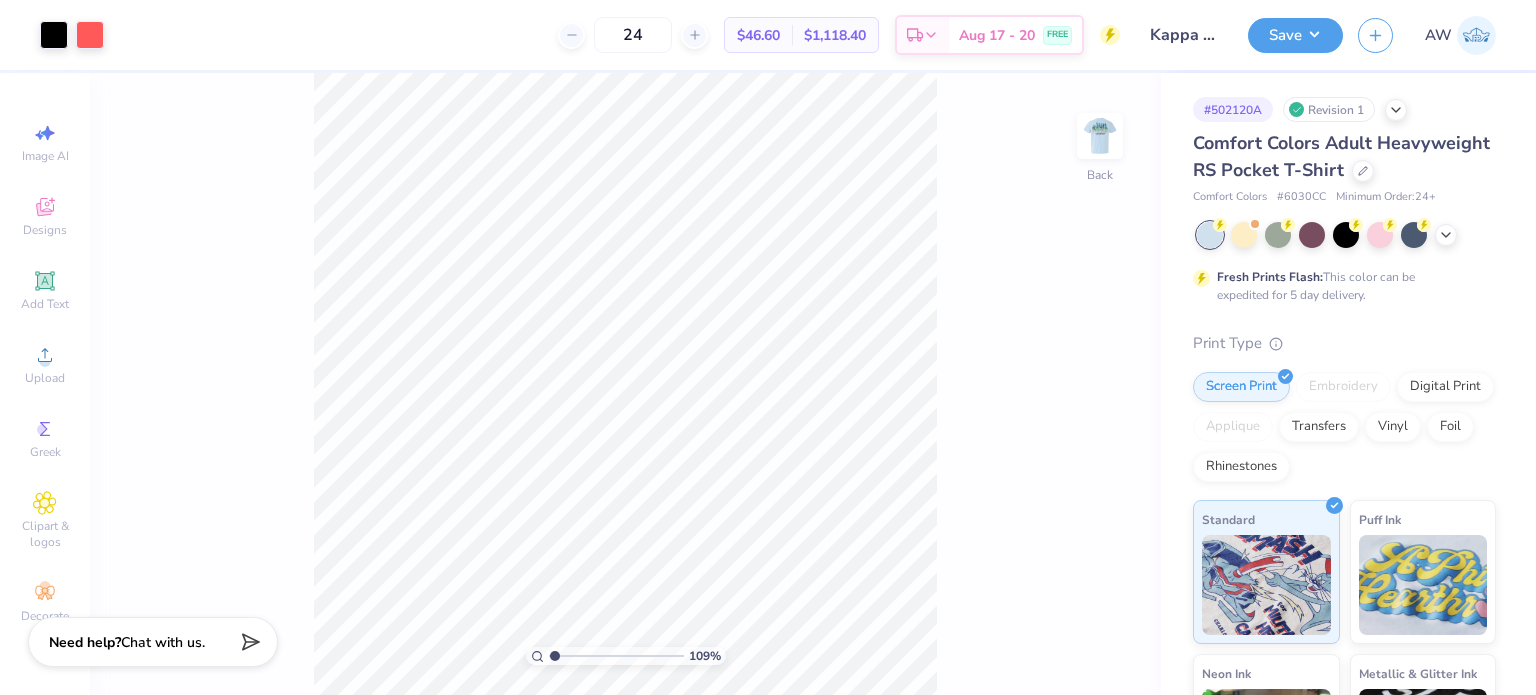 type on "[NUMBER]" 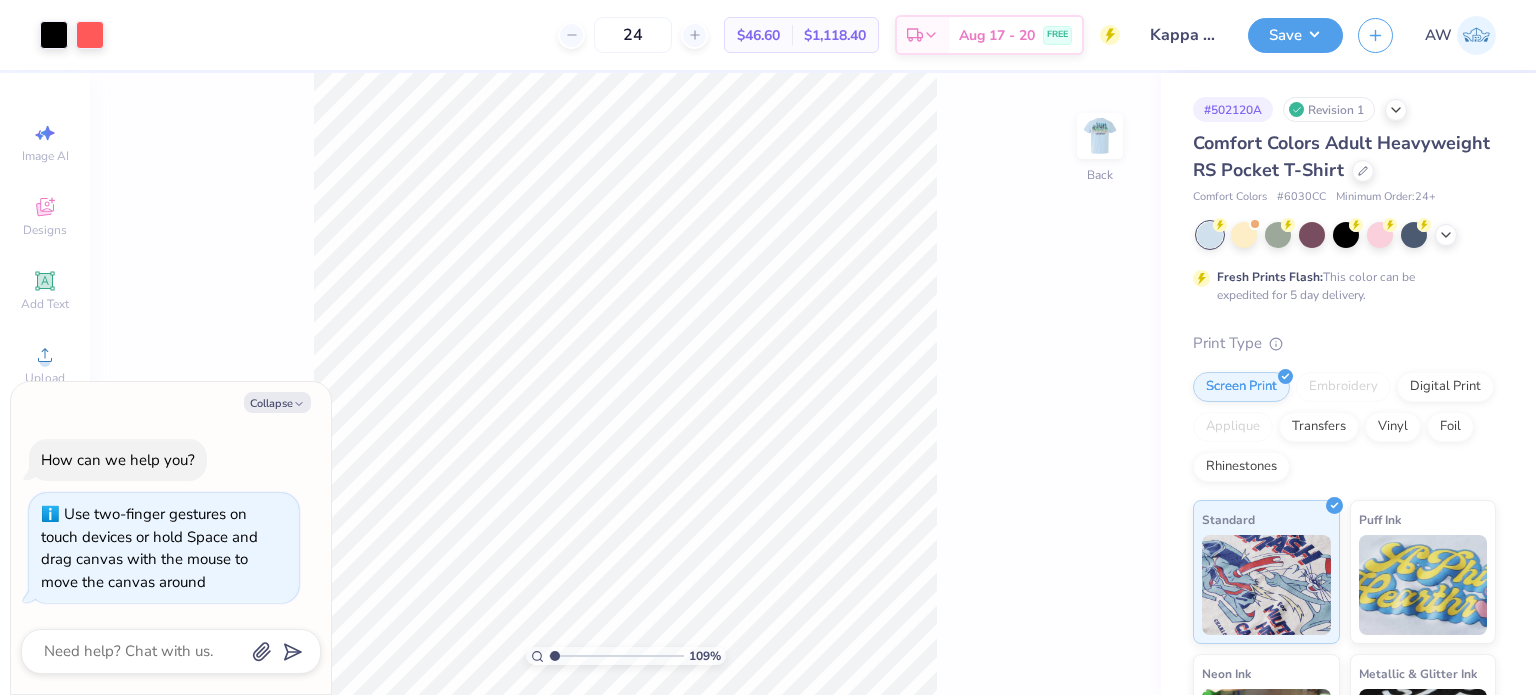 type on "x" 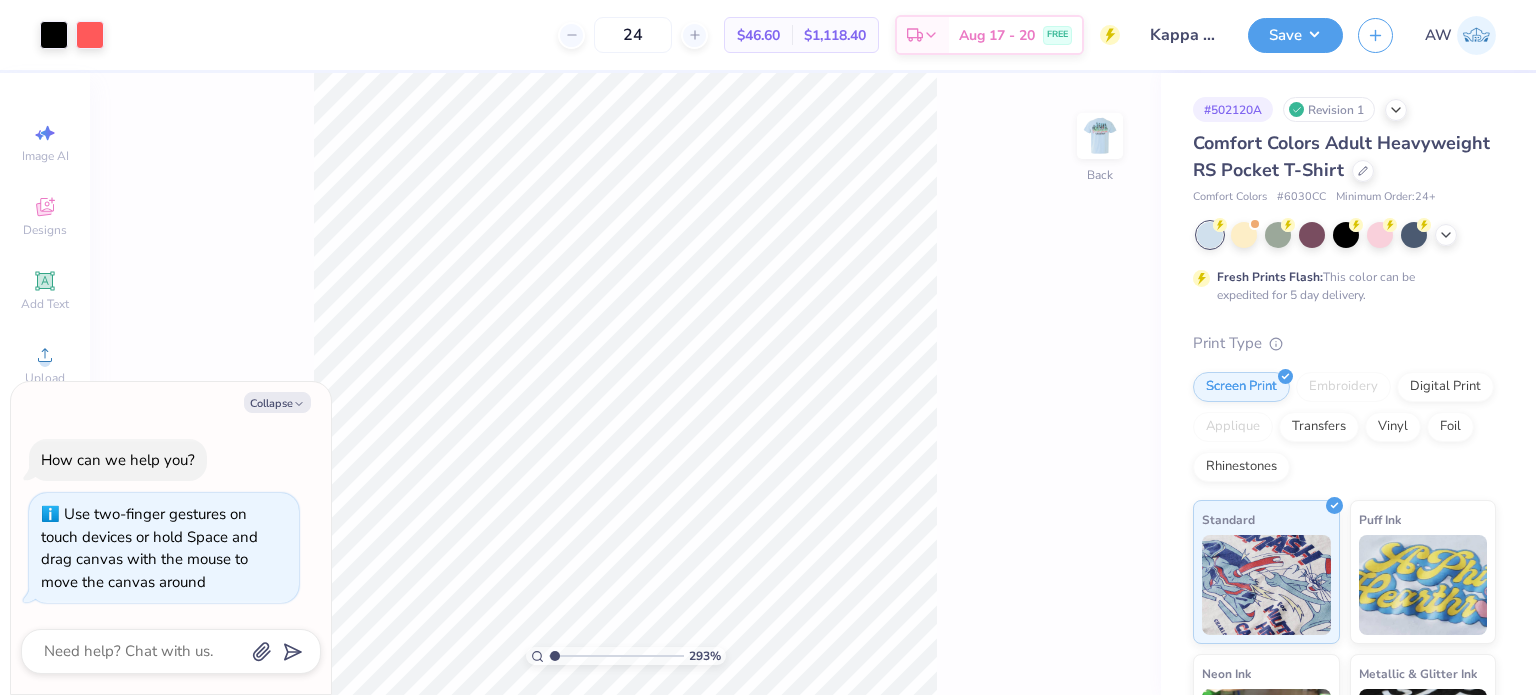 type on "[NUMBER]" 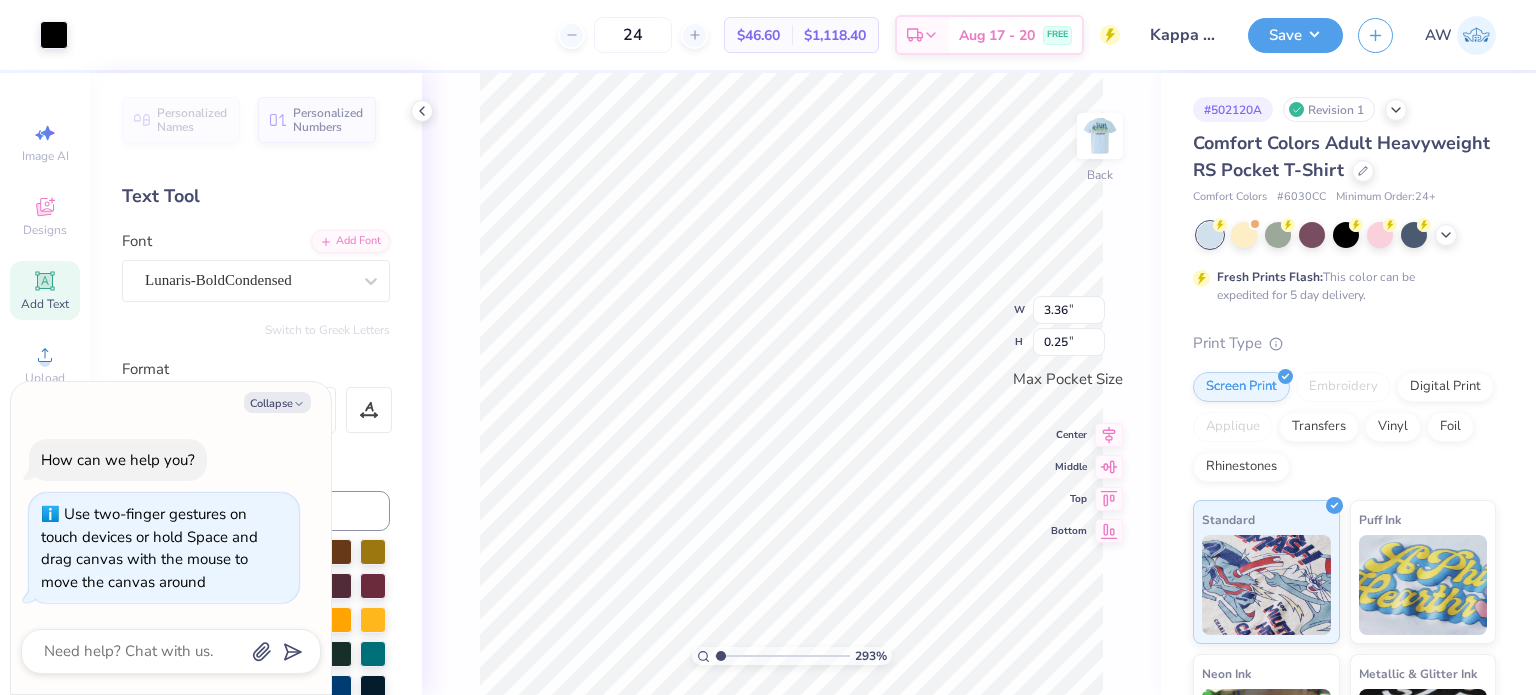 type on "x" 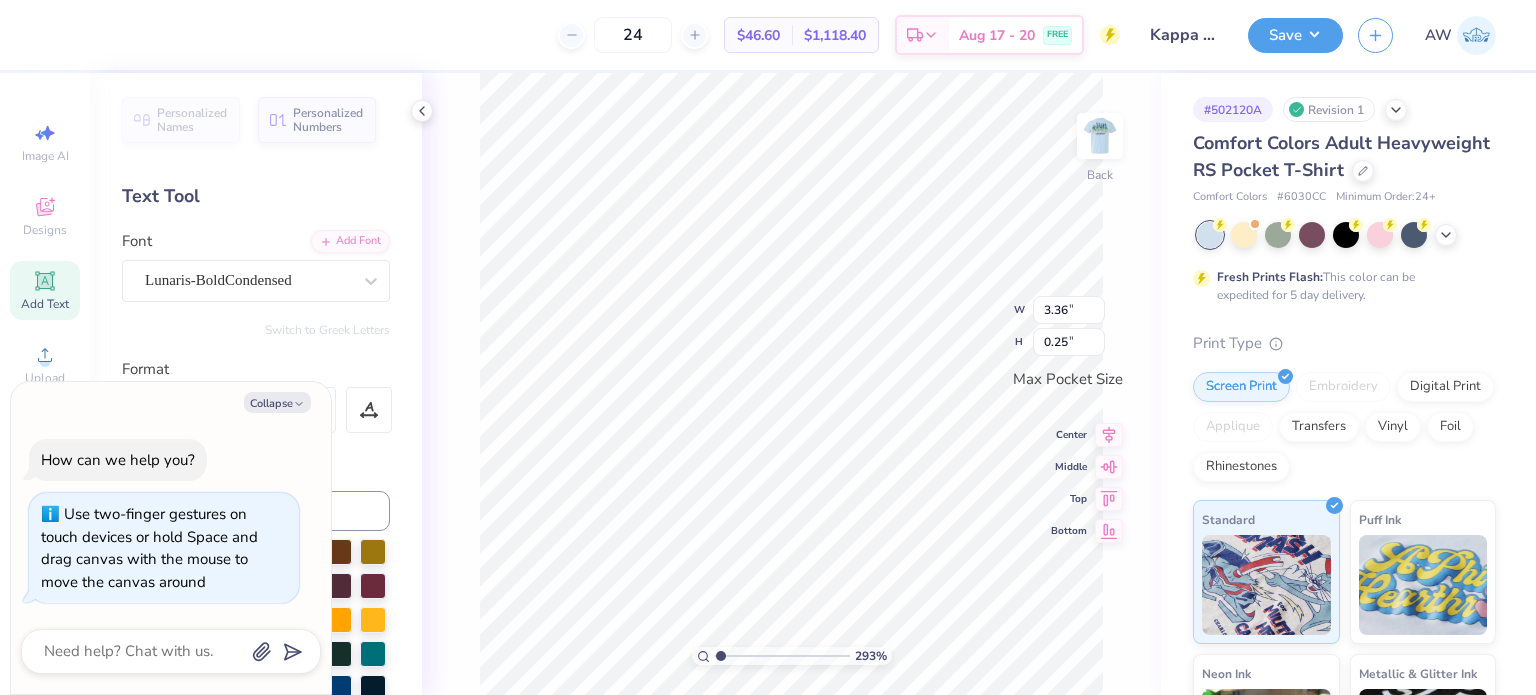 type on "[NUMBER]" 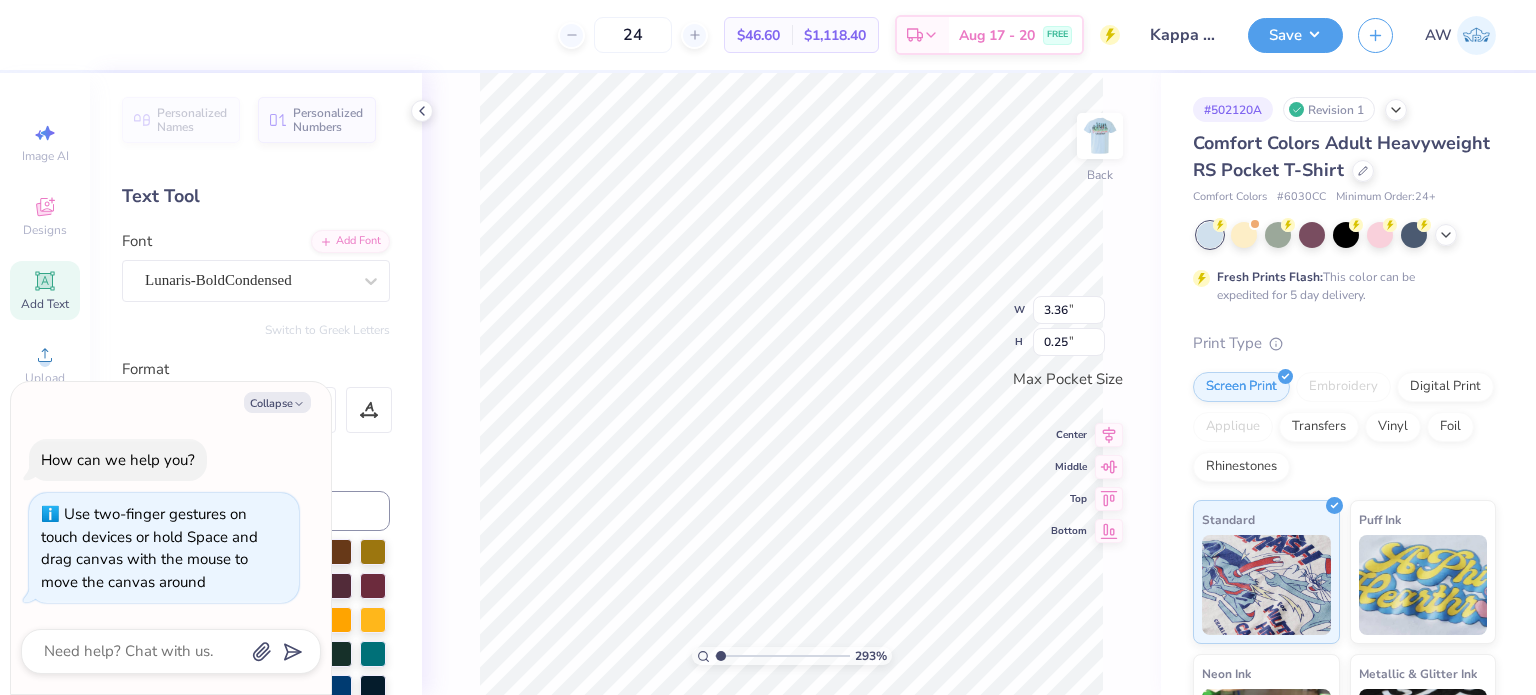 type on "INHOUSE GIRLS [YEAR]" 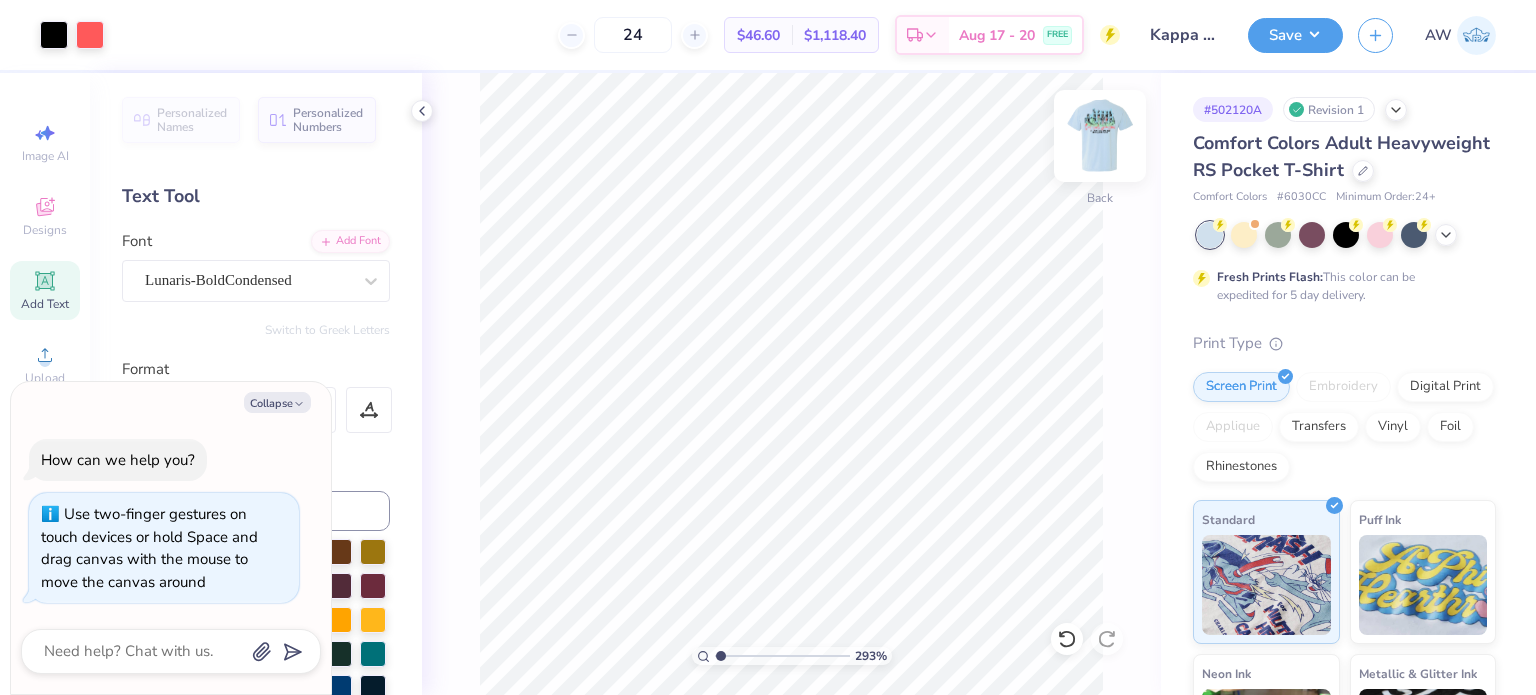 click at bounding box center [1100, 136] 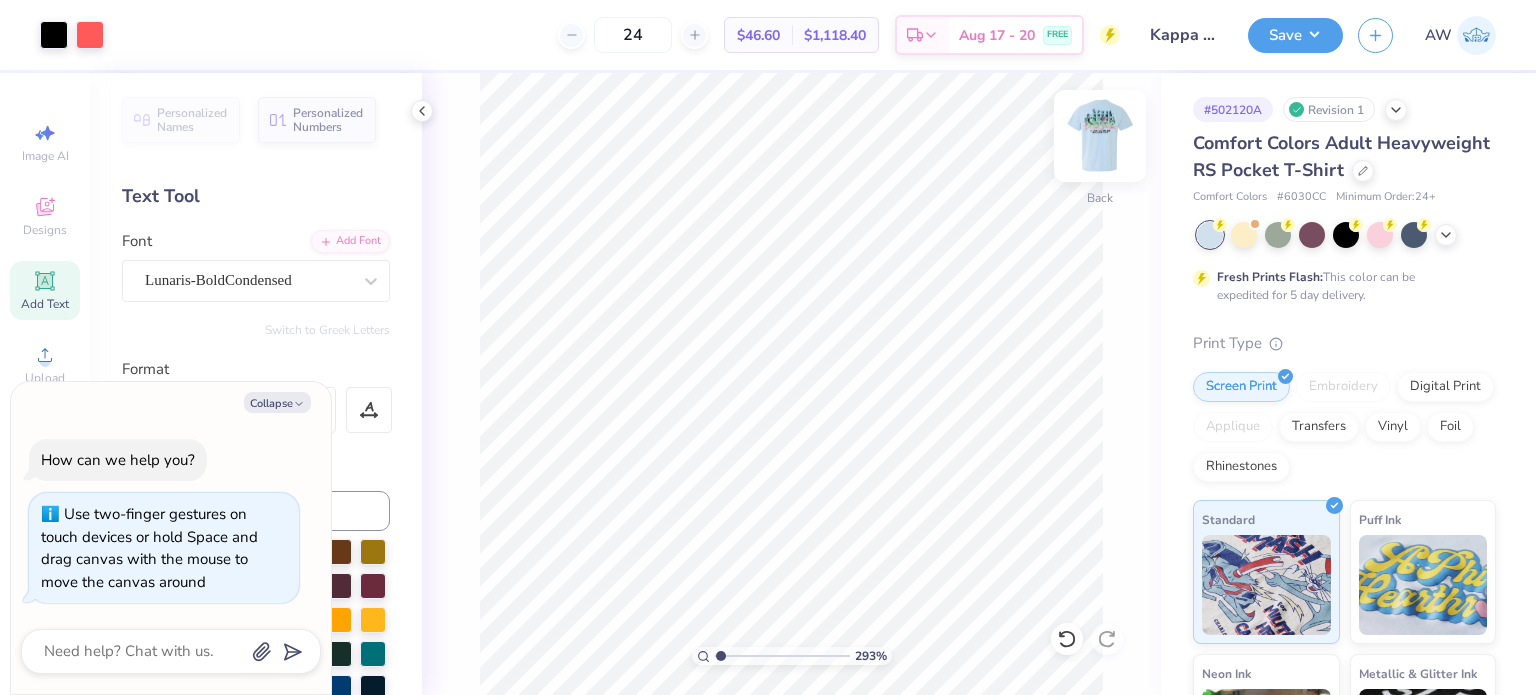 type on "[NUMBER]" 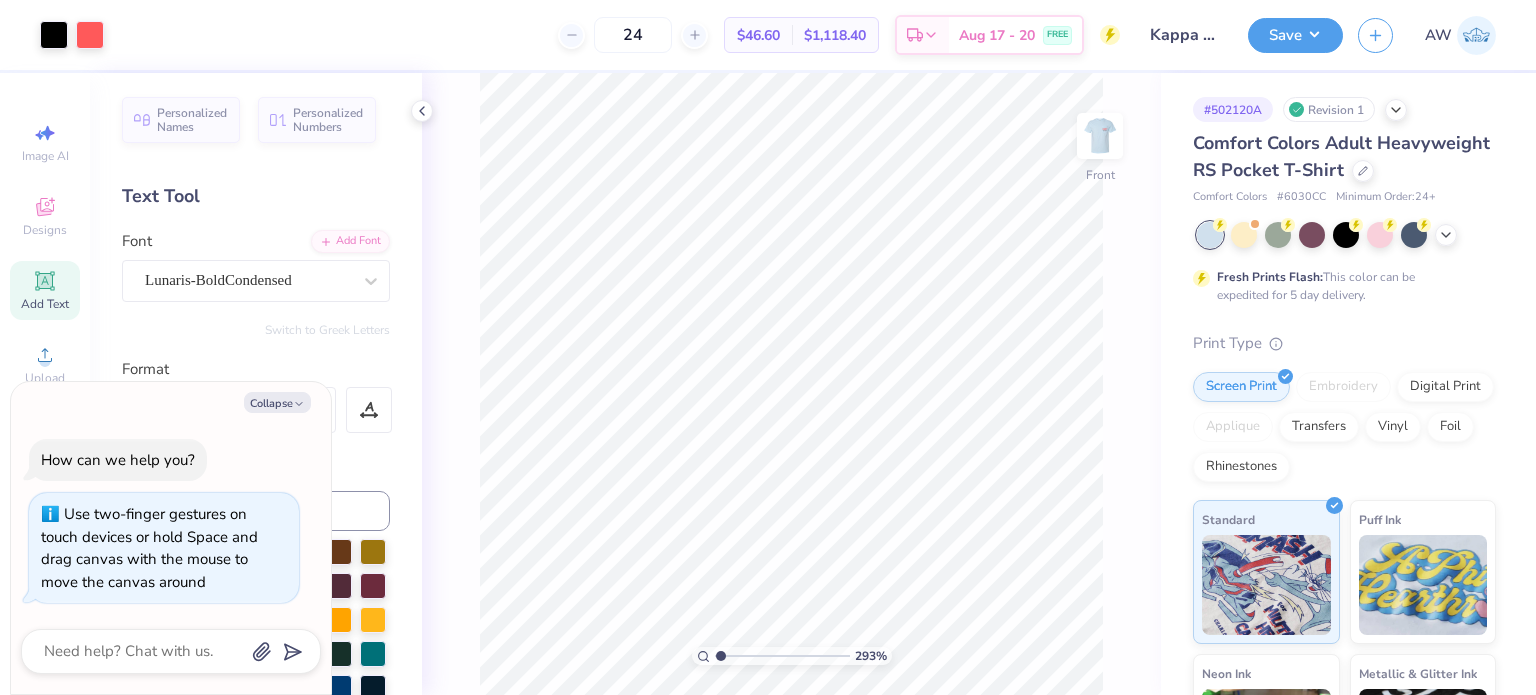 type on "[NUMBER]" 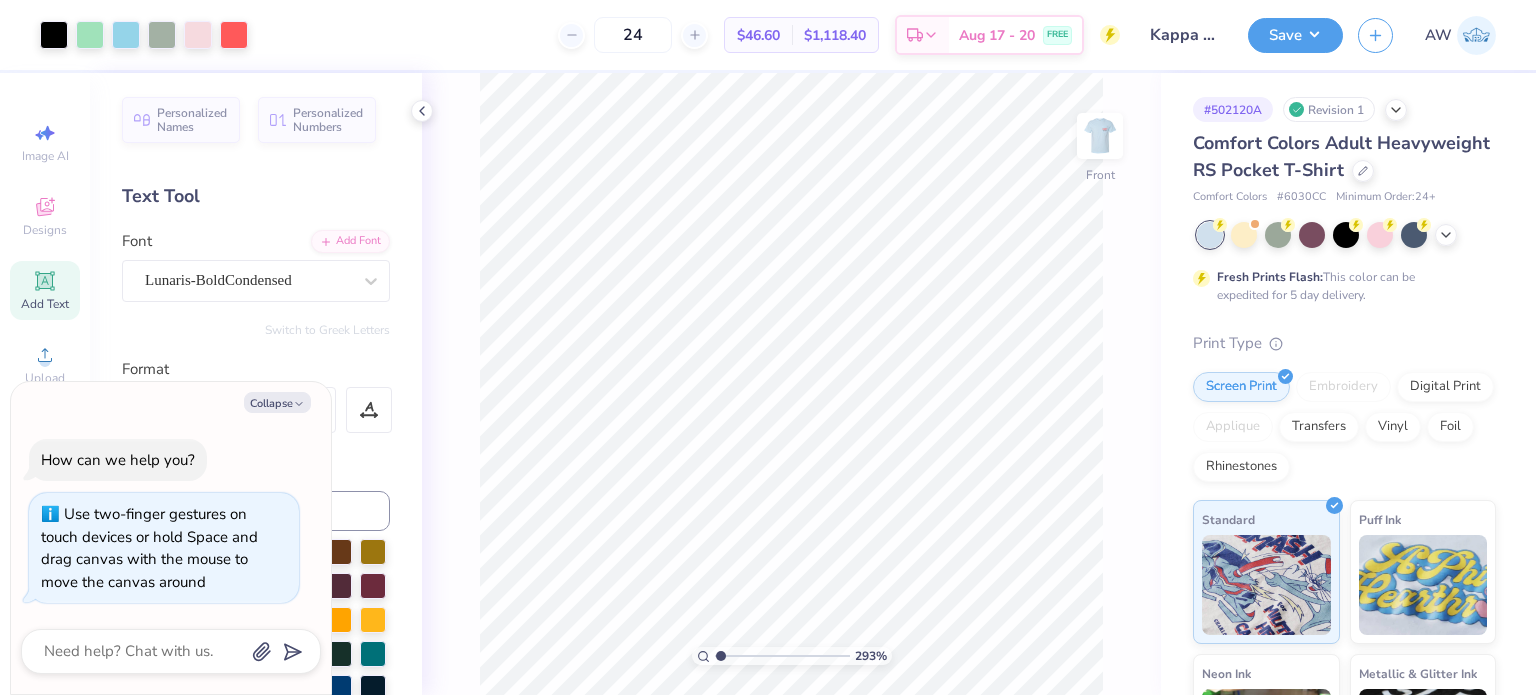 type on "[NUMBER]" 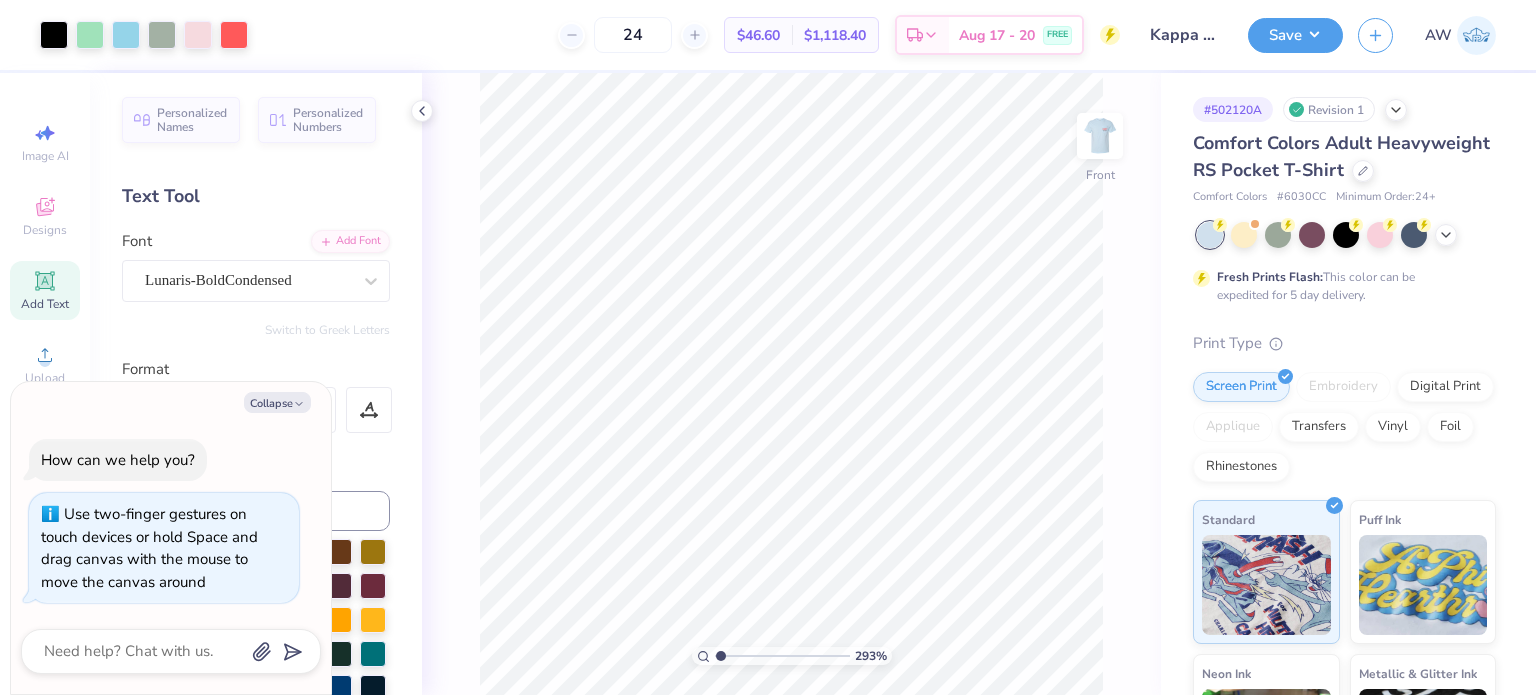 type on "[NUMBER]" 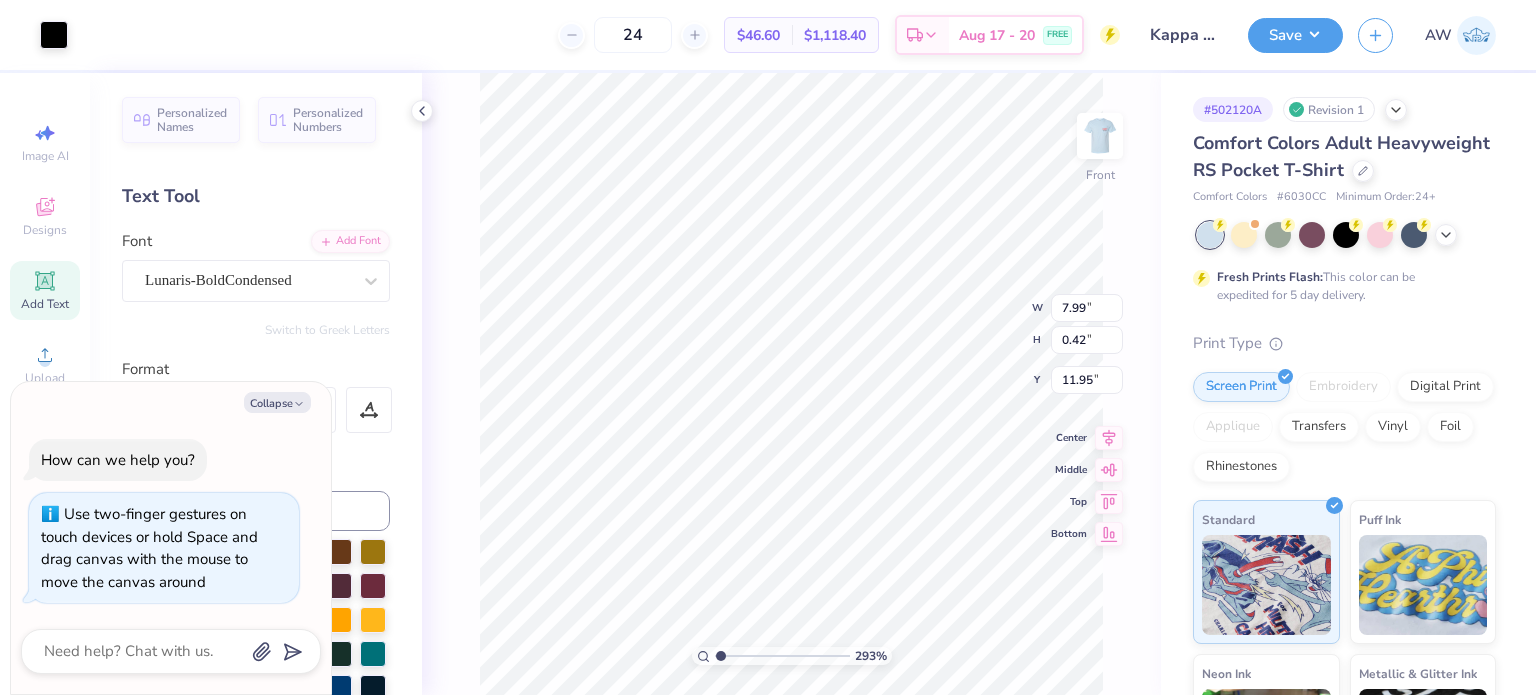 type on "[NUMBER]" 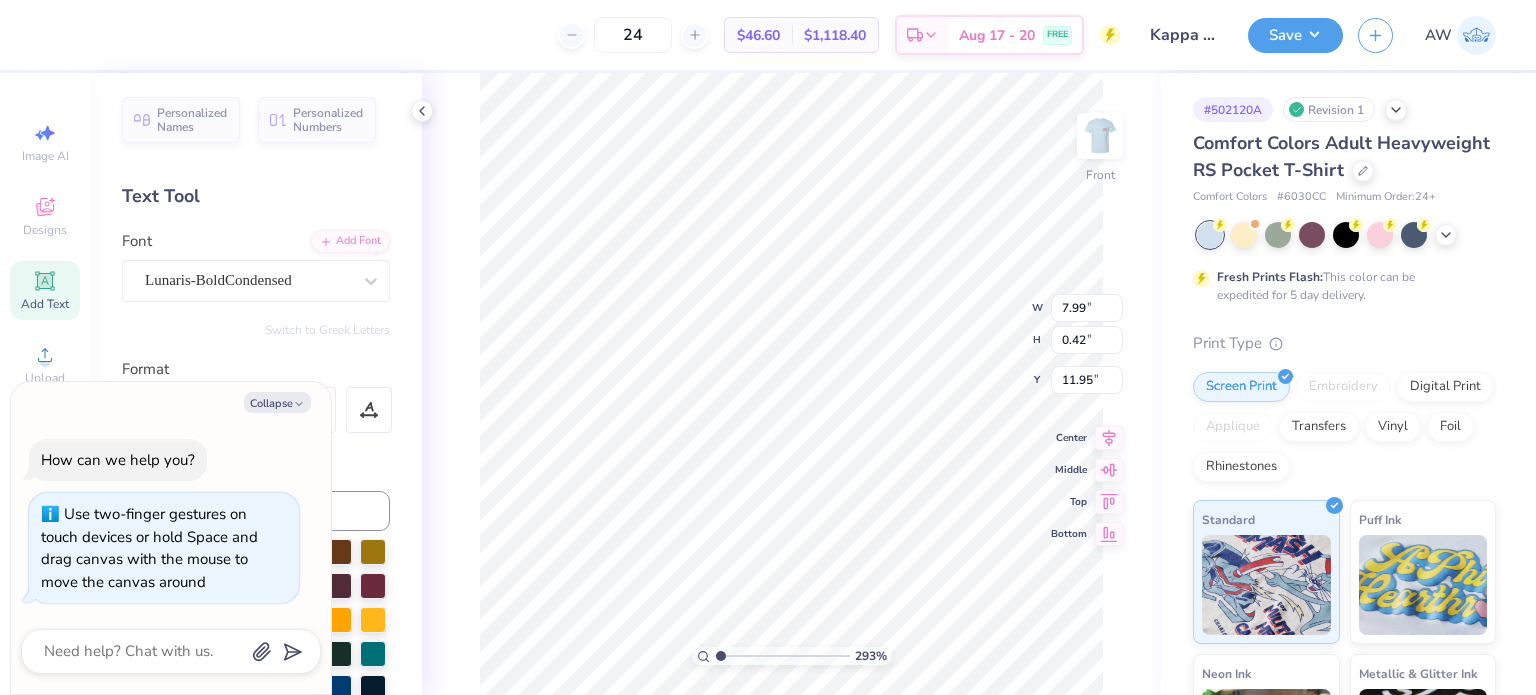 type on "[NUMBER]" 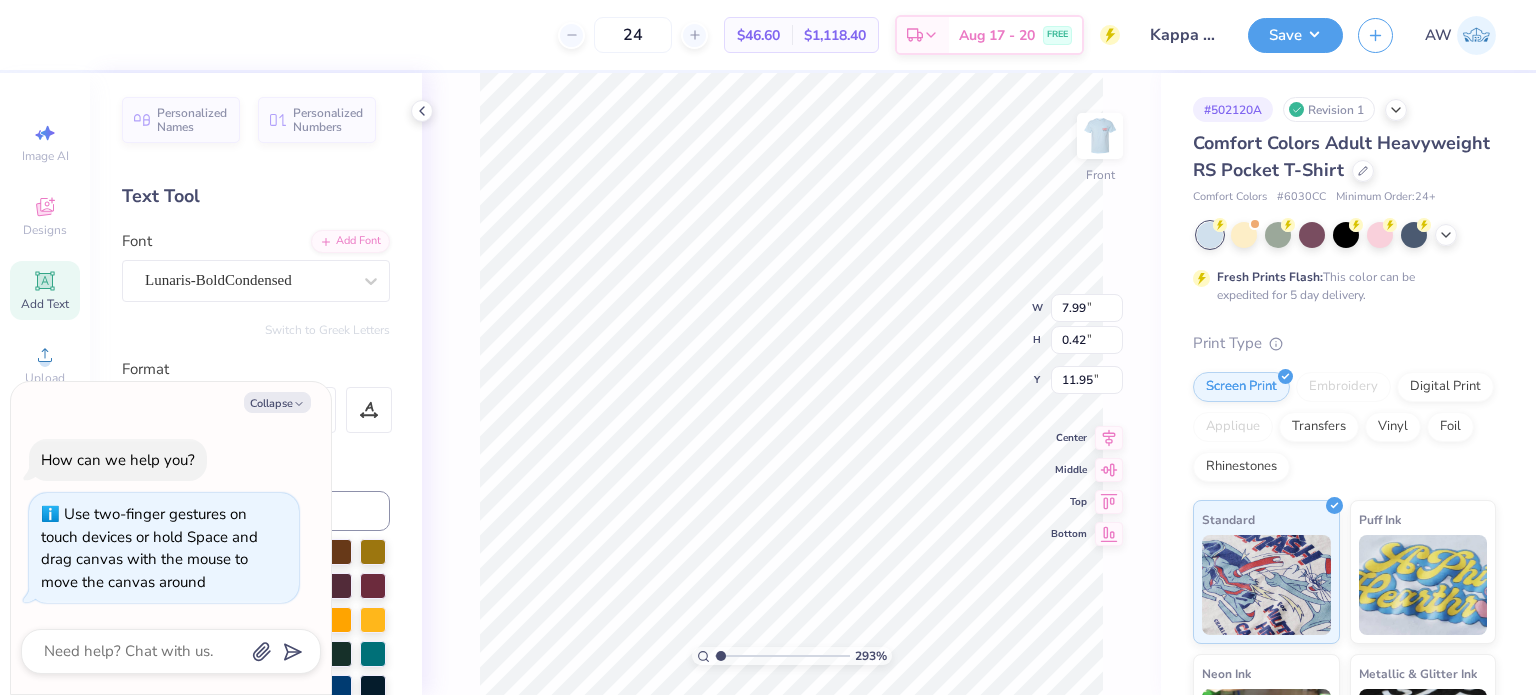 type on "IN -HOUSE GIRLS [YEAR]-[YEAR]" 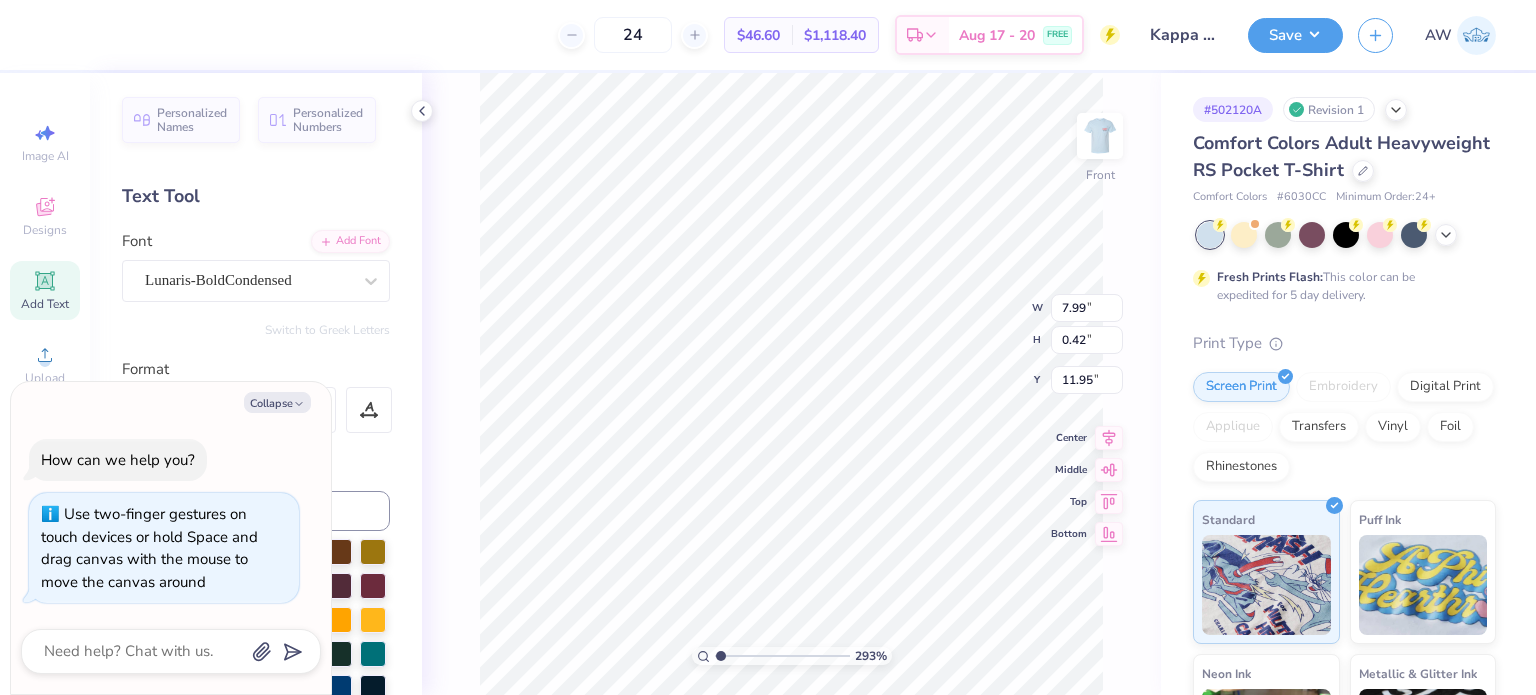 type on "[NUMBER]" 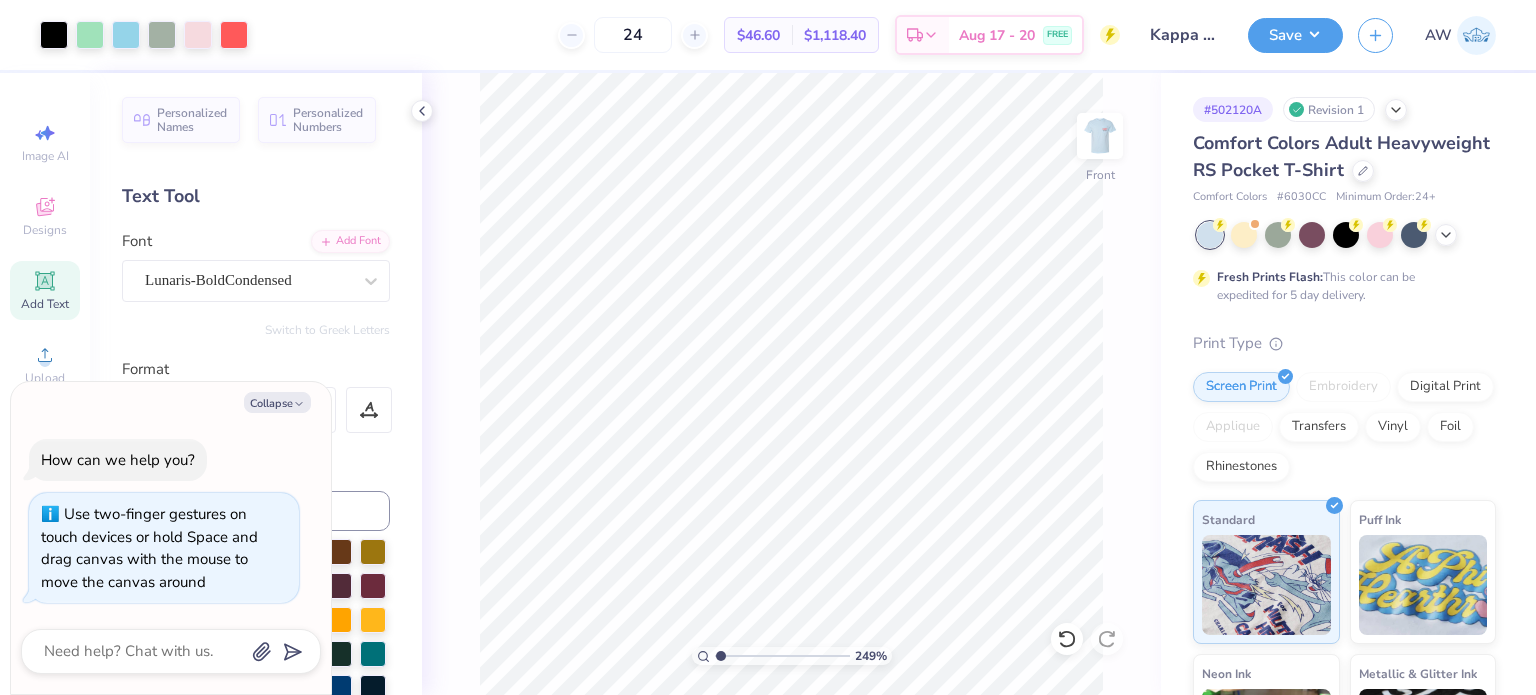 type on "[NUMBER]" 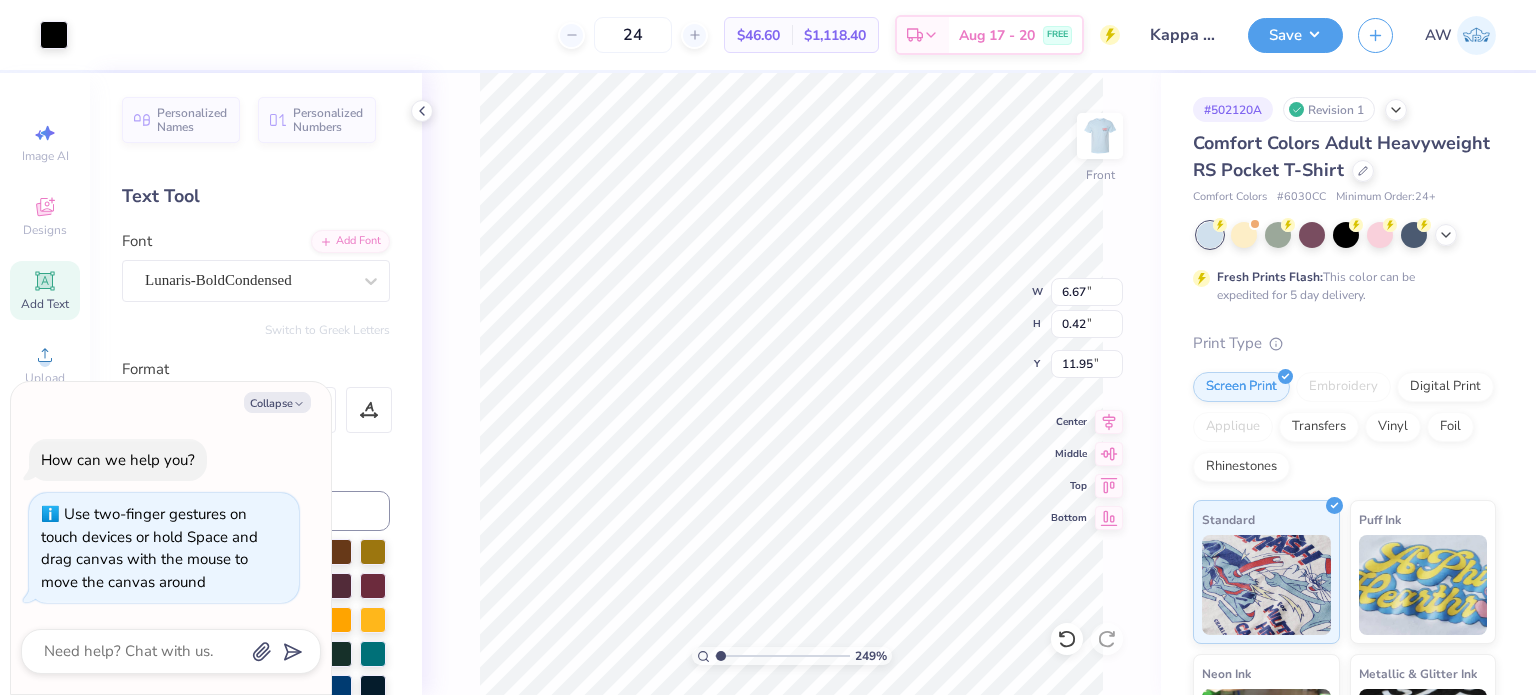 type on "[NUMBER]" 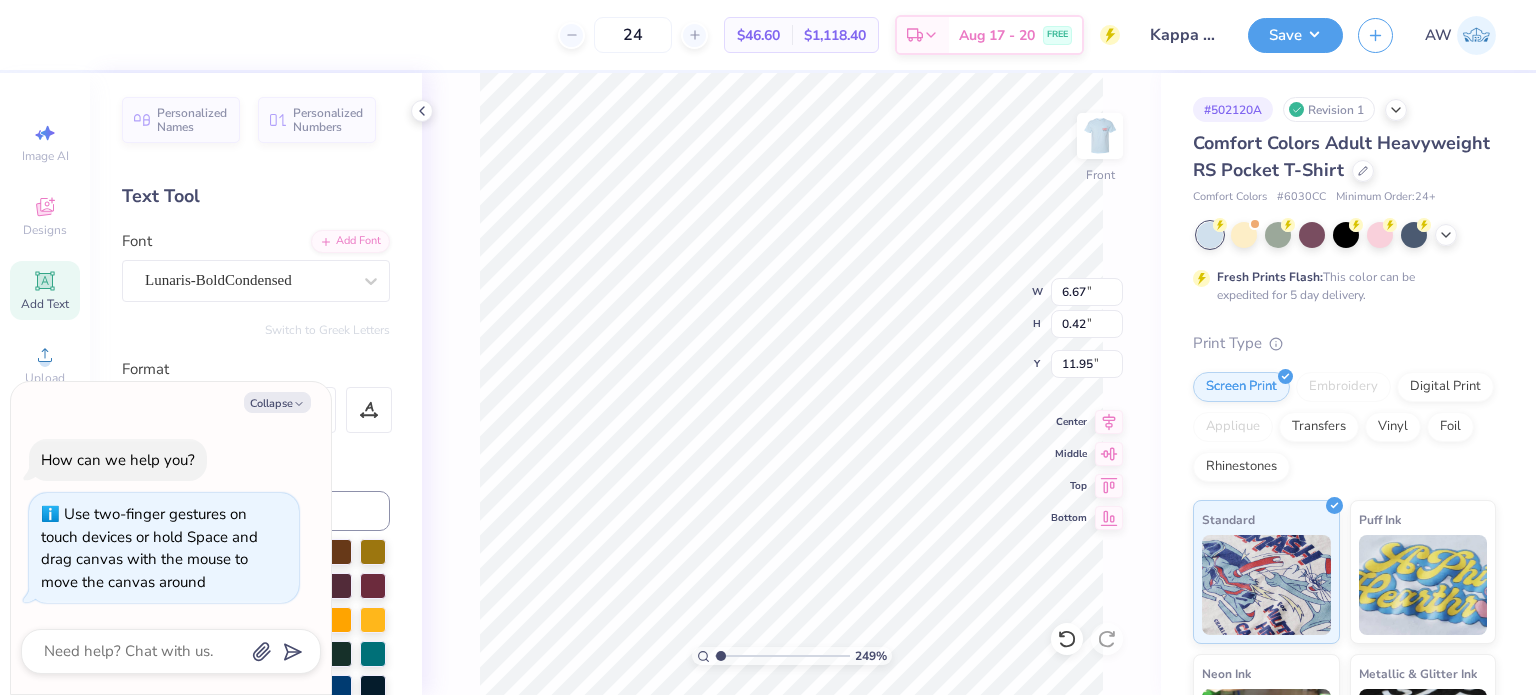 type on "[NUMBER]" 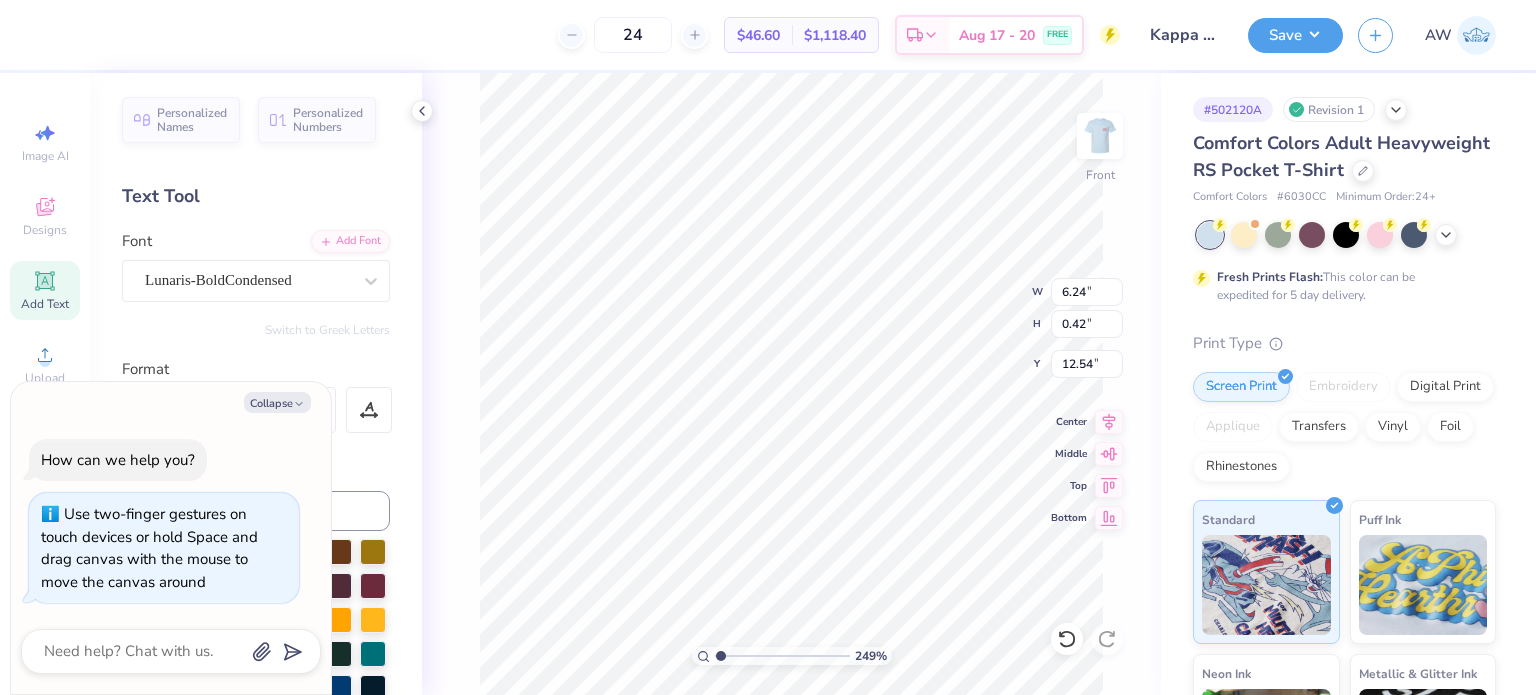 type on "[NUMBER]" 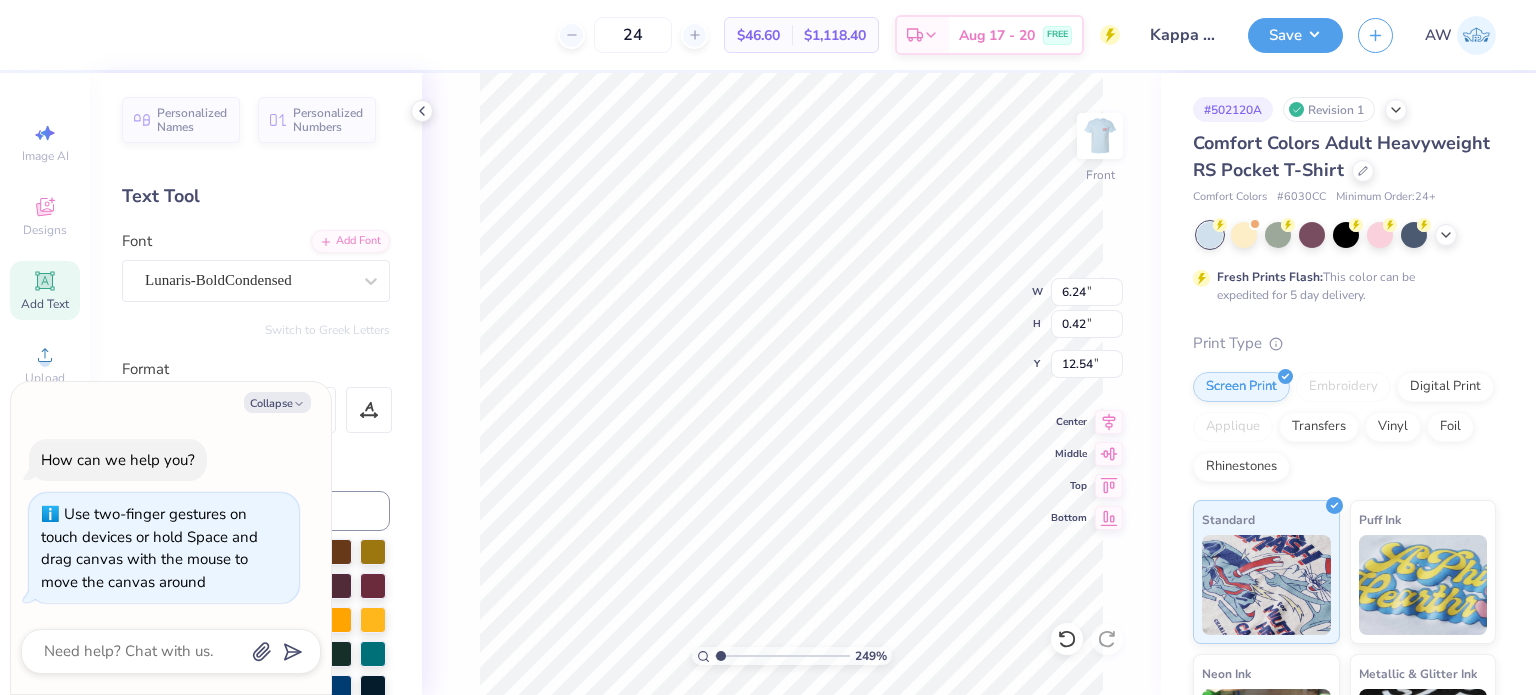type on "[NUMBER]" 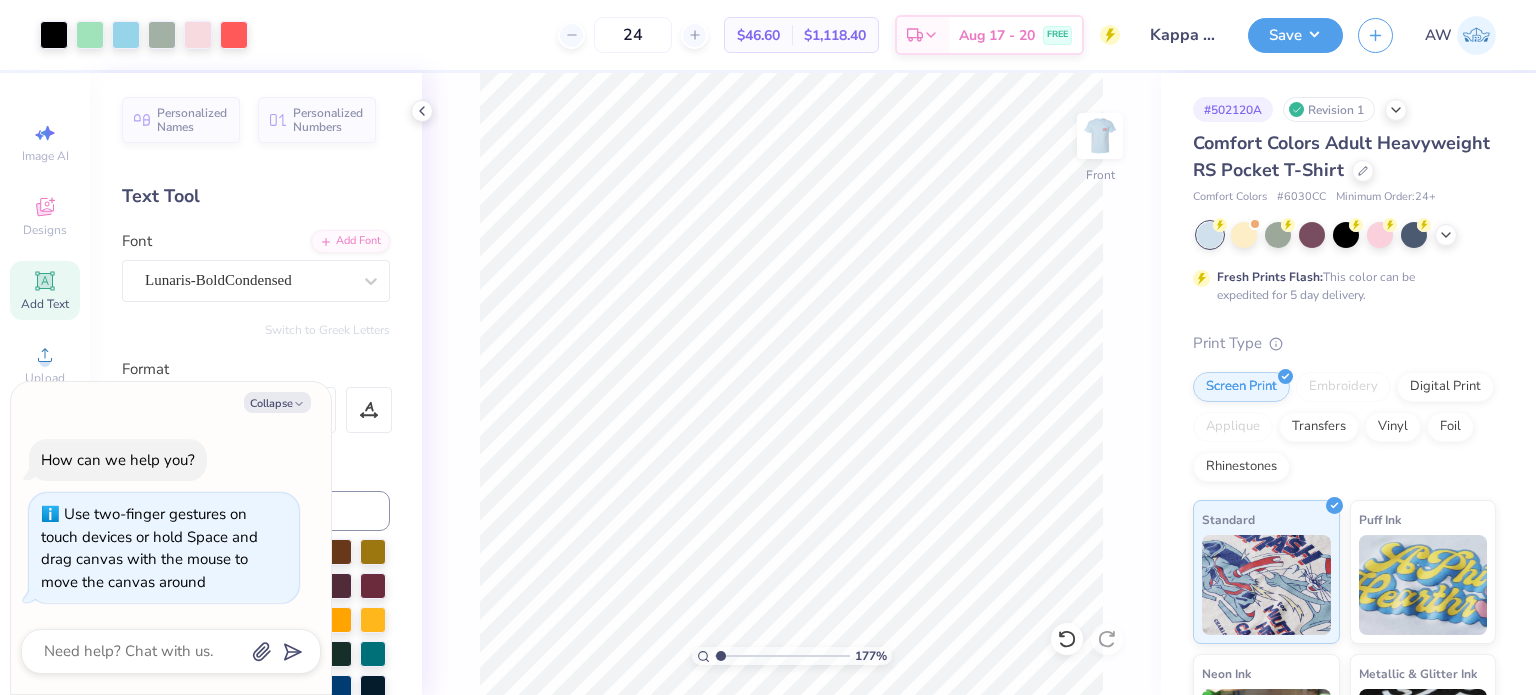 type on "[NUMBER]" 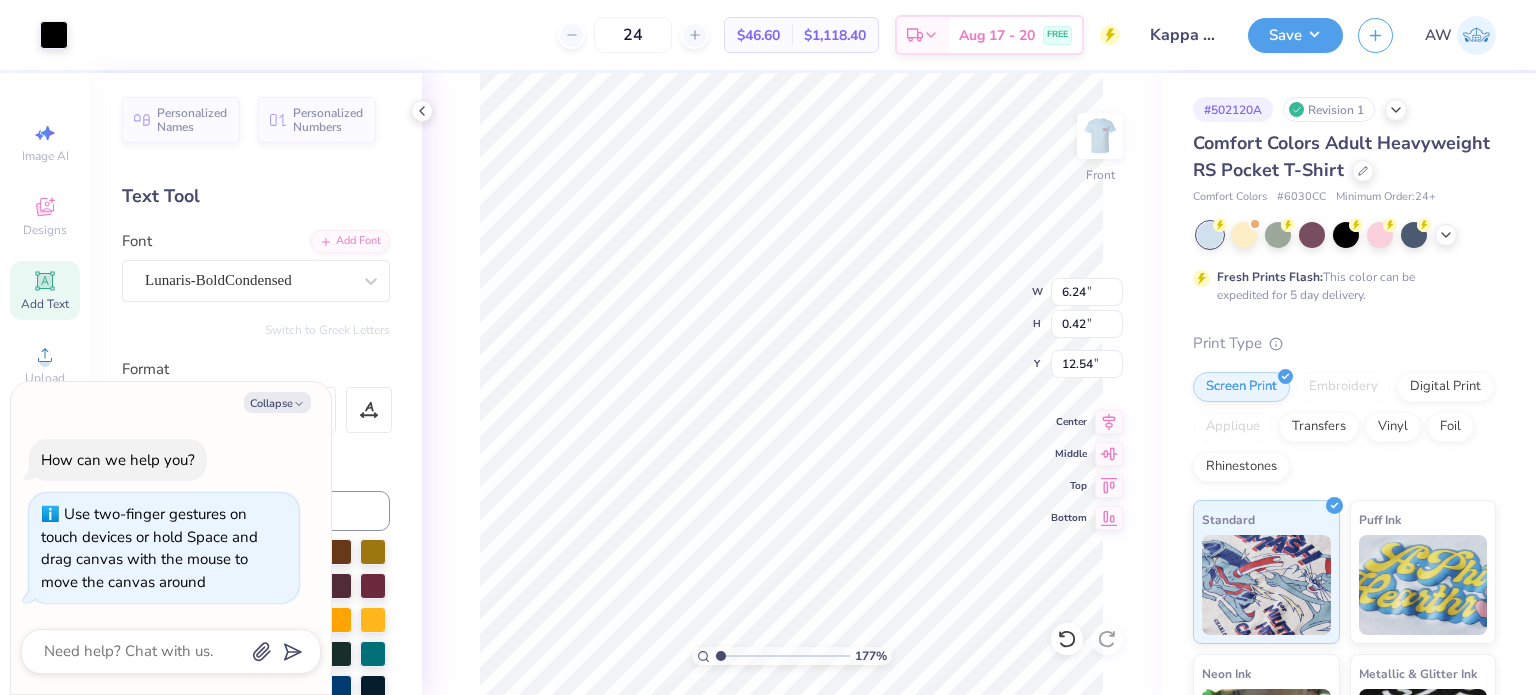 type on "[NUMBER]" 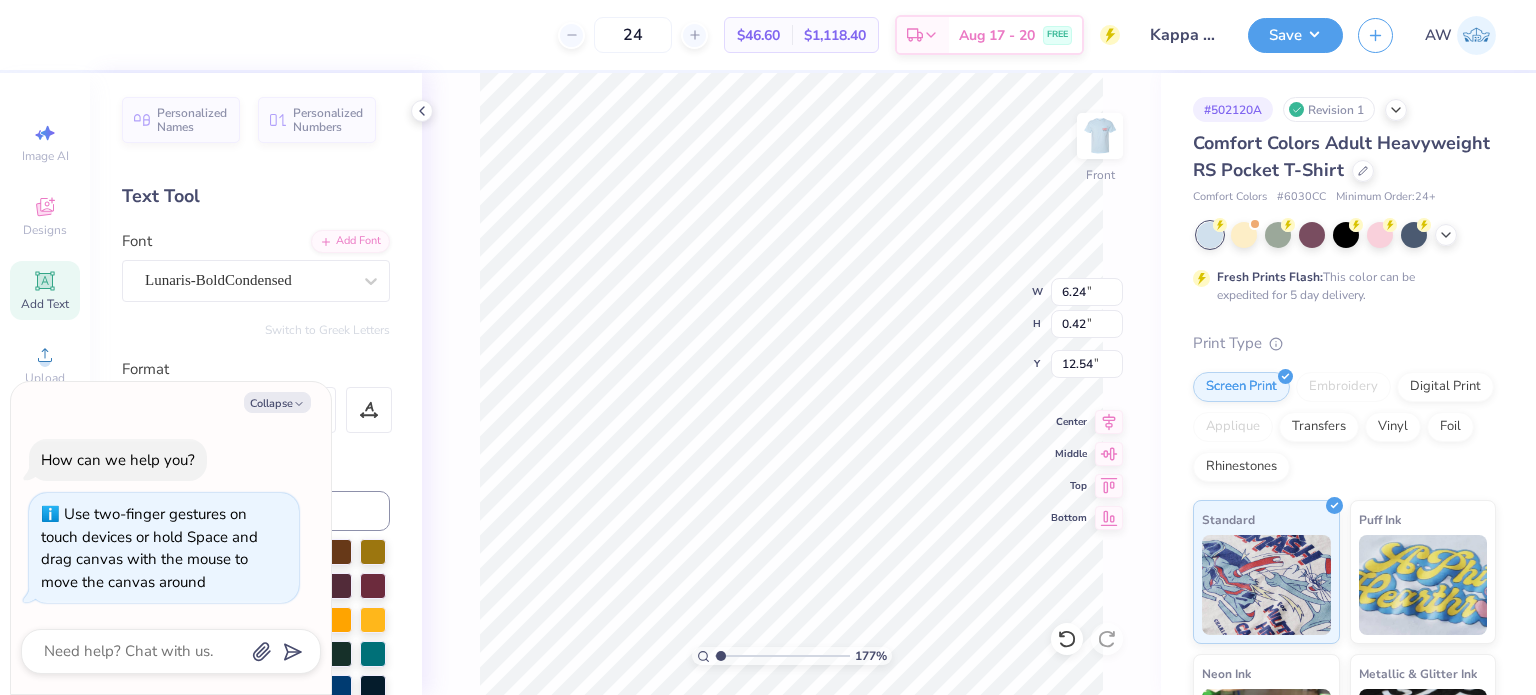 type on "[NUMBER]" 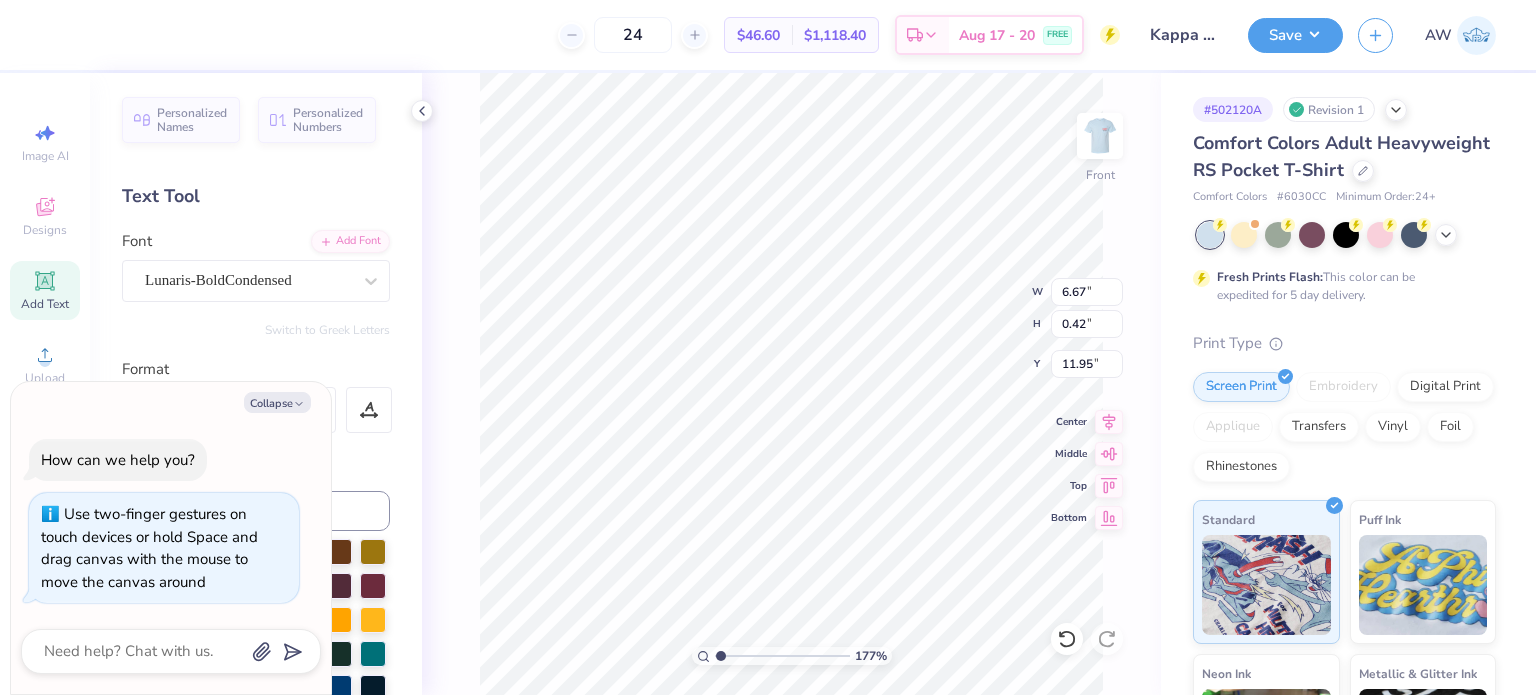type on "[NUMBER]" 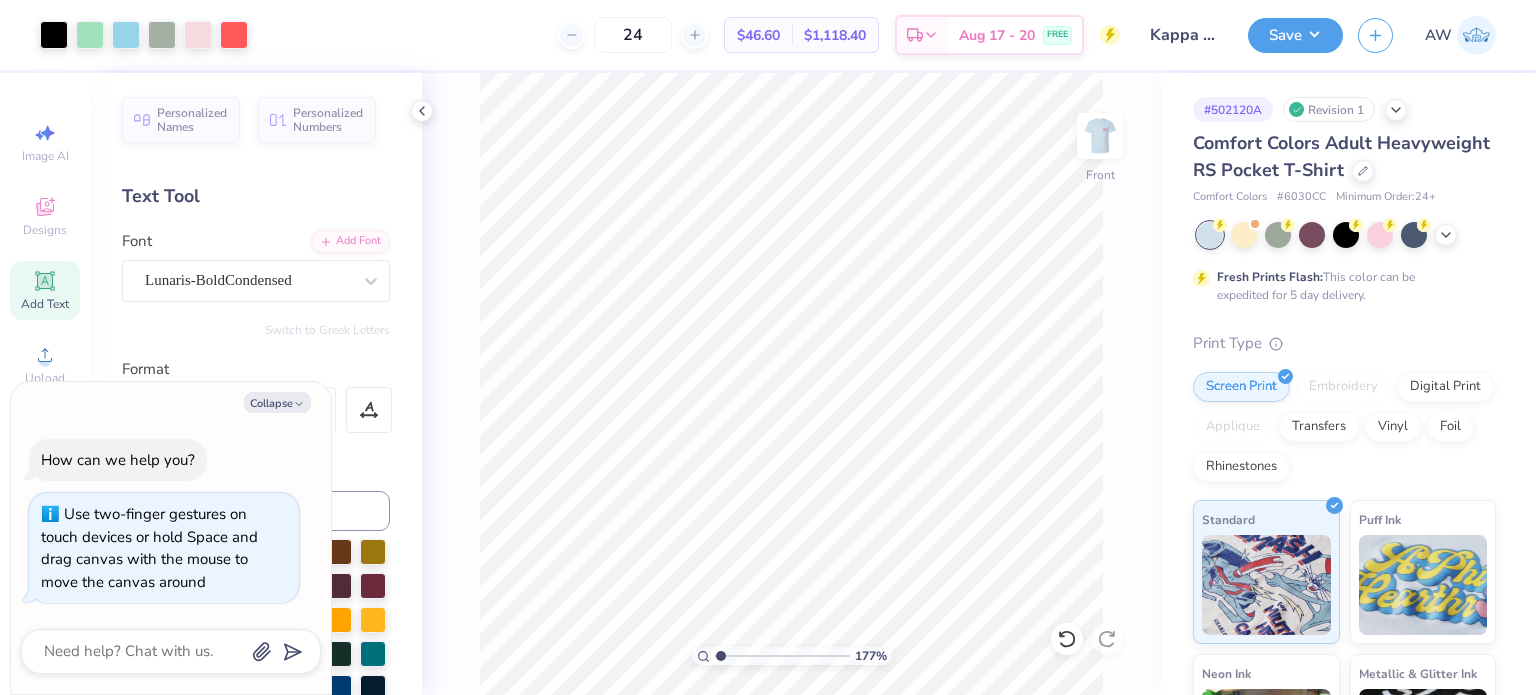 type on "[NUMBER]" 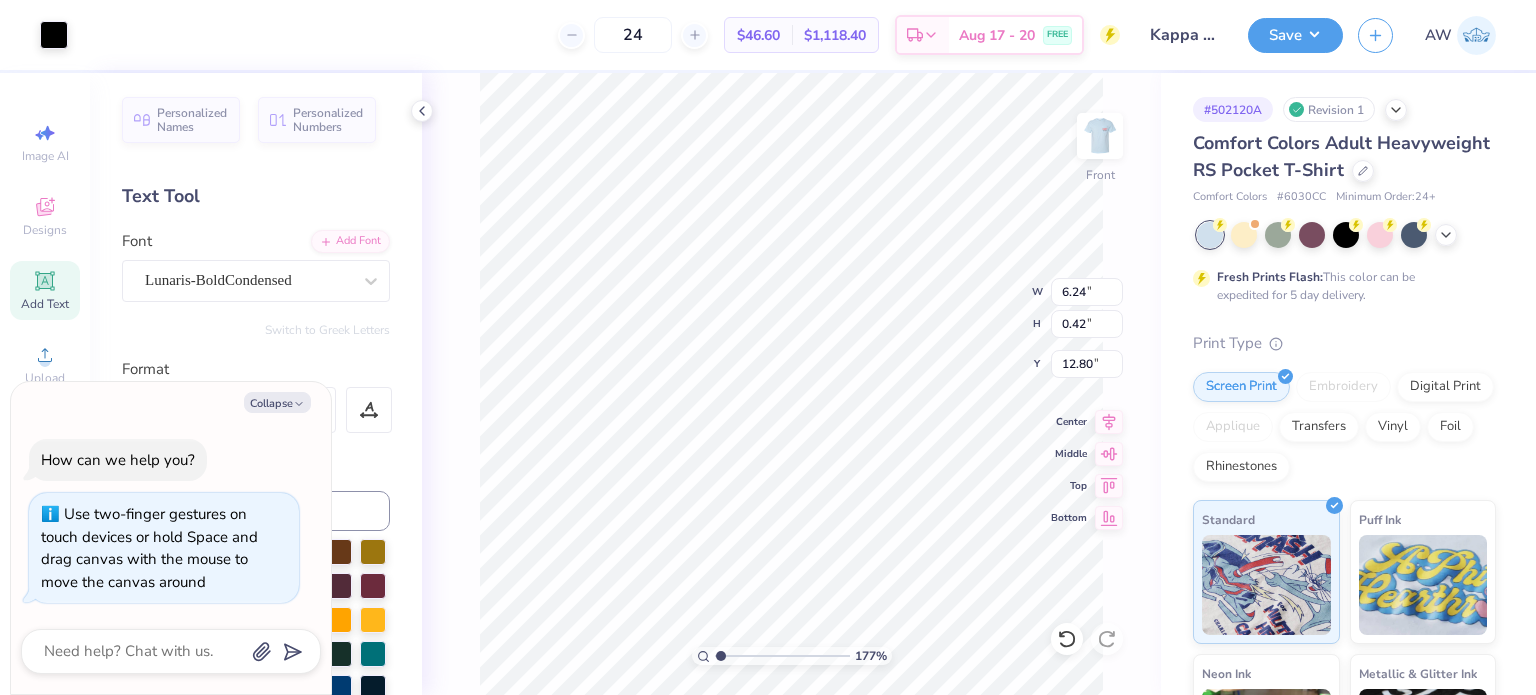 type on "[NUMBER]" 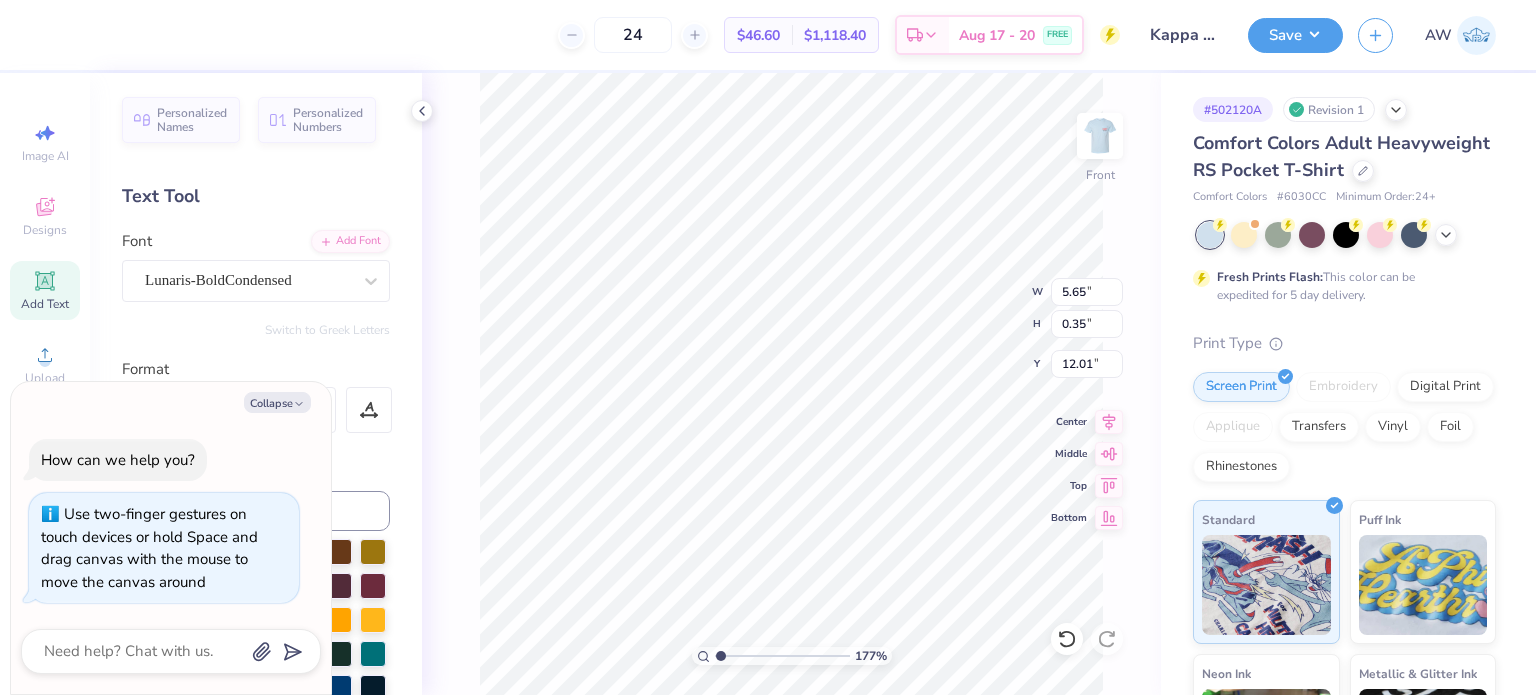 type on "[NUMBER]" 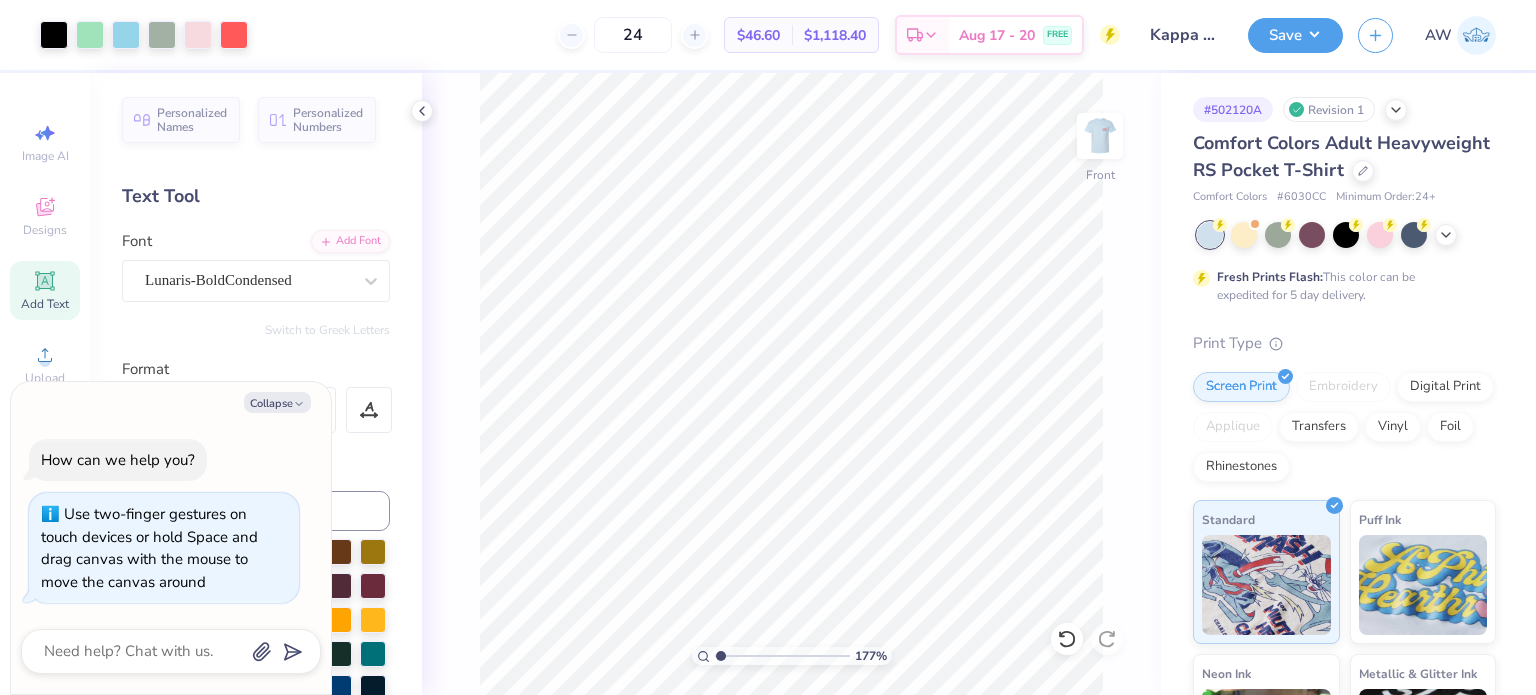 type on "[NUMBER]" 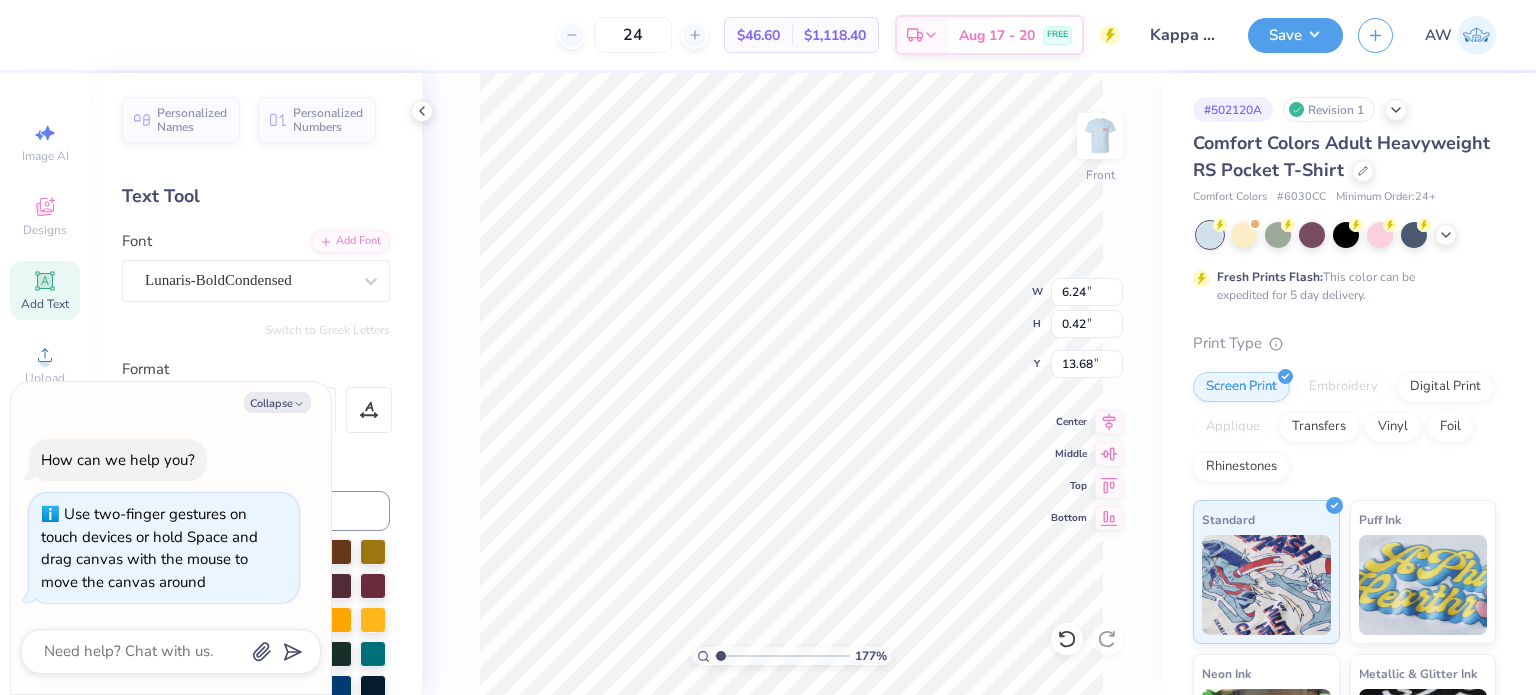 type on "[NUMBER]" 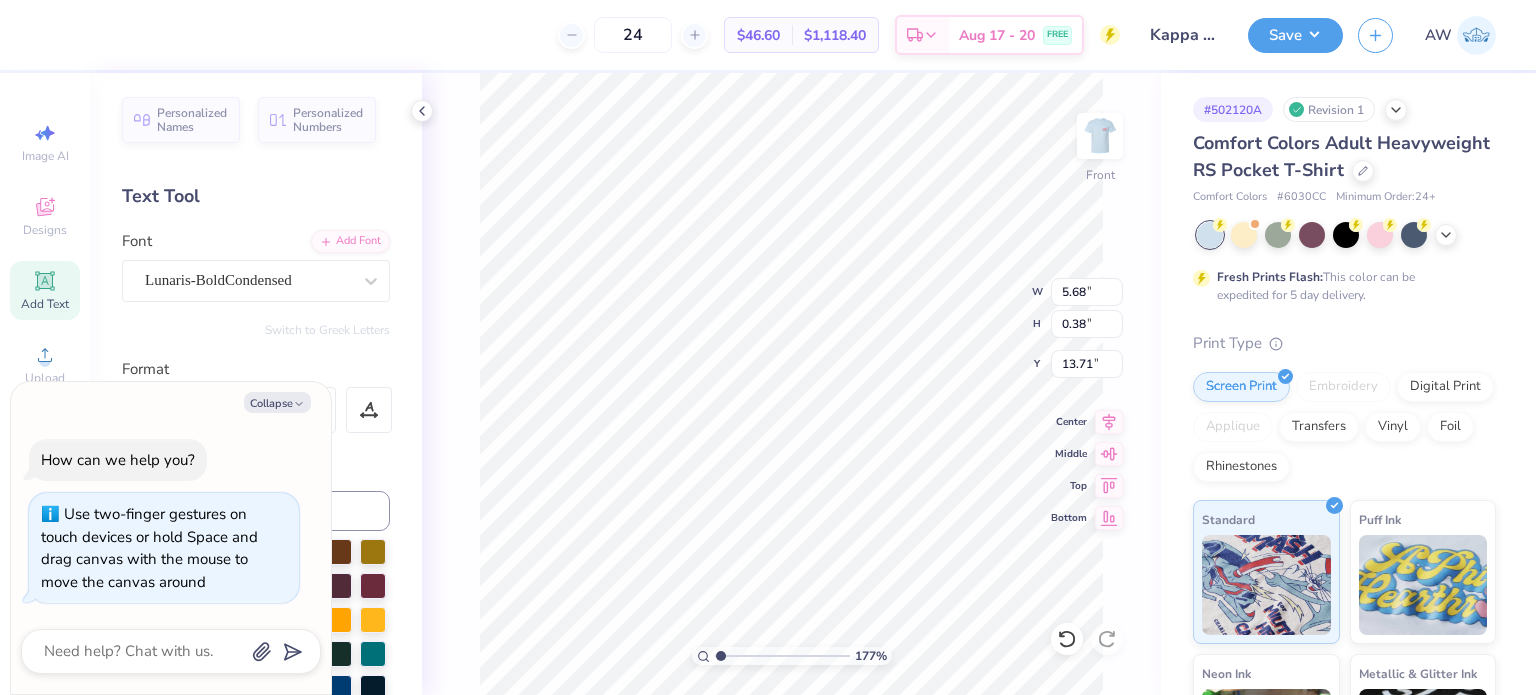 type on "[NUMBER]" 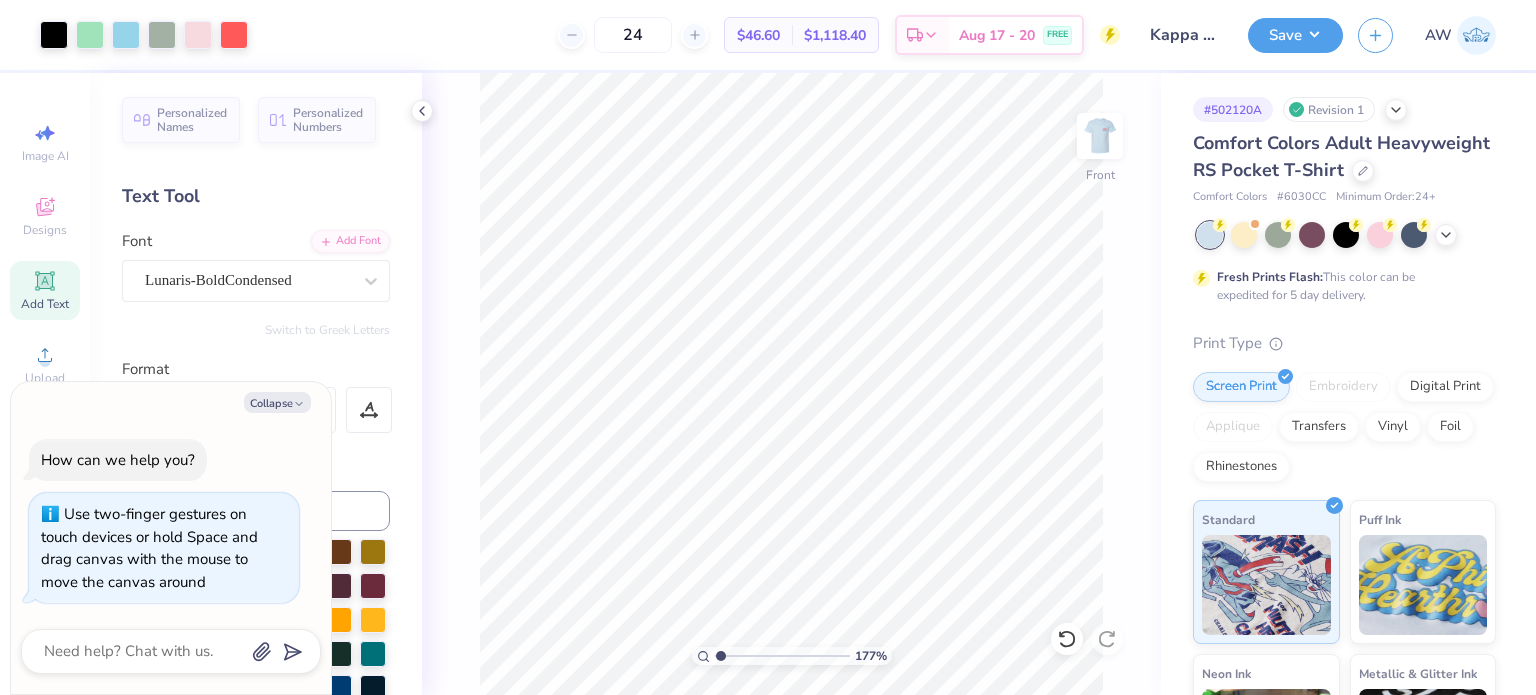type on "[NUMBER]" 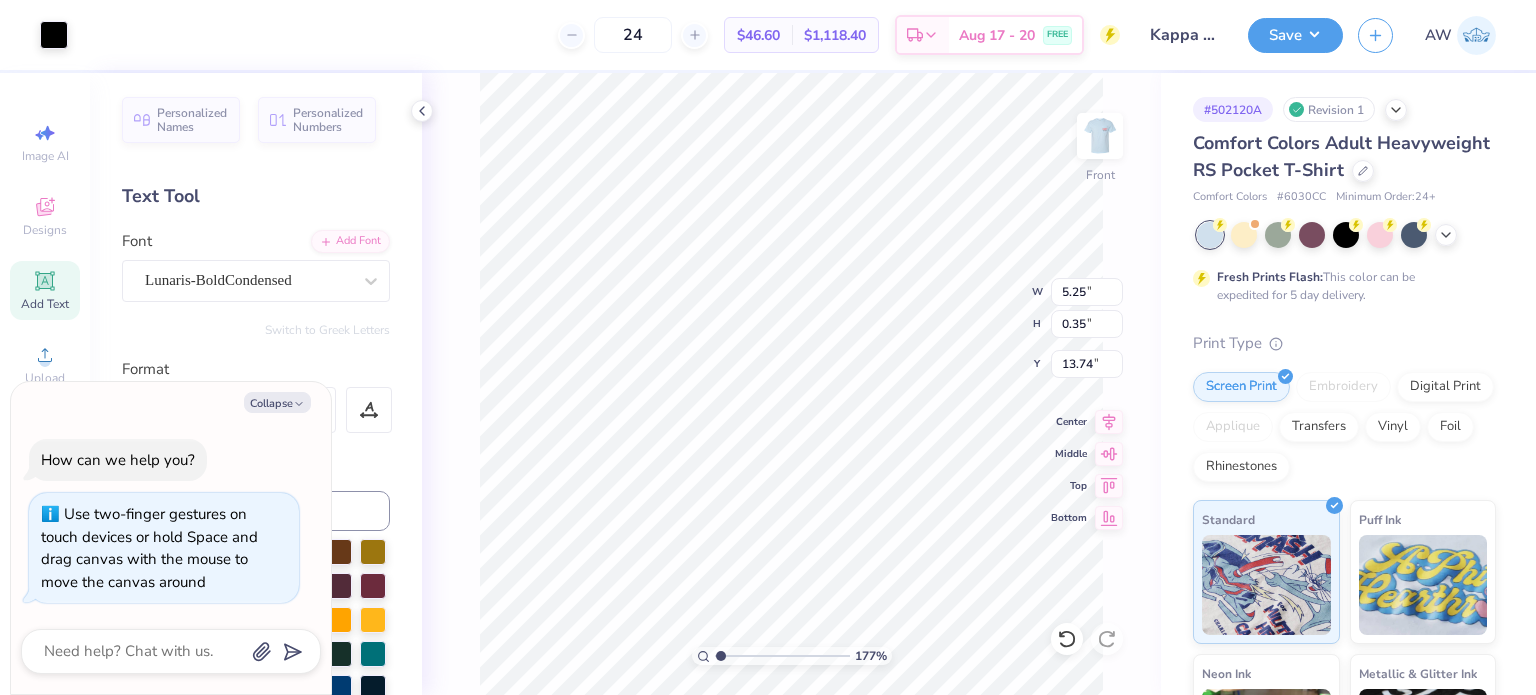 type on "[NUMBER]" 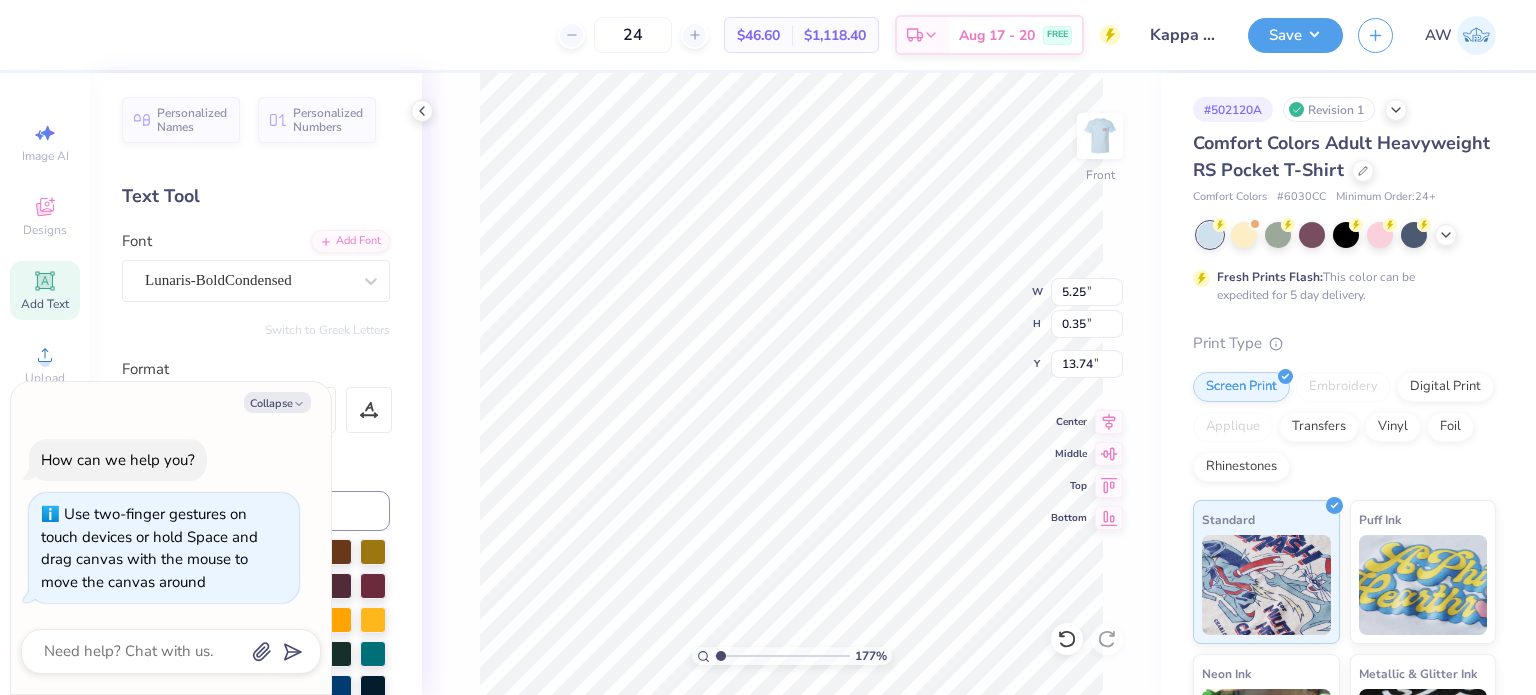 type on "[NUMBER]" 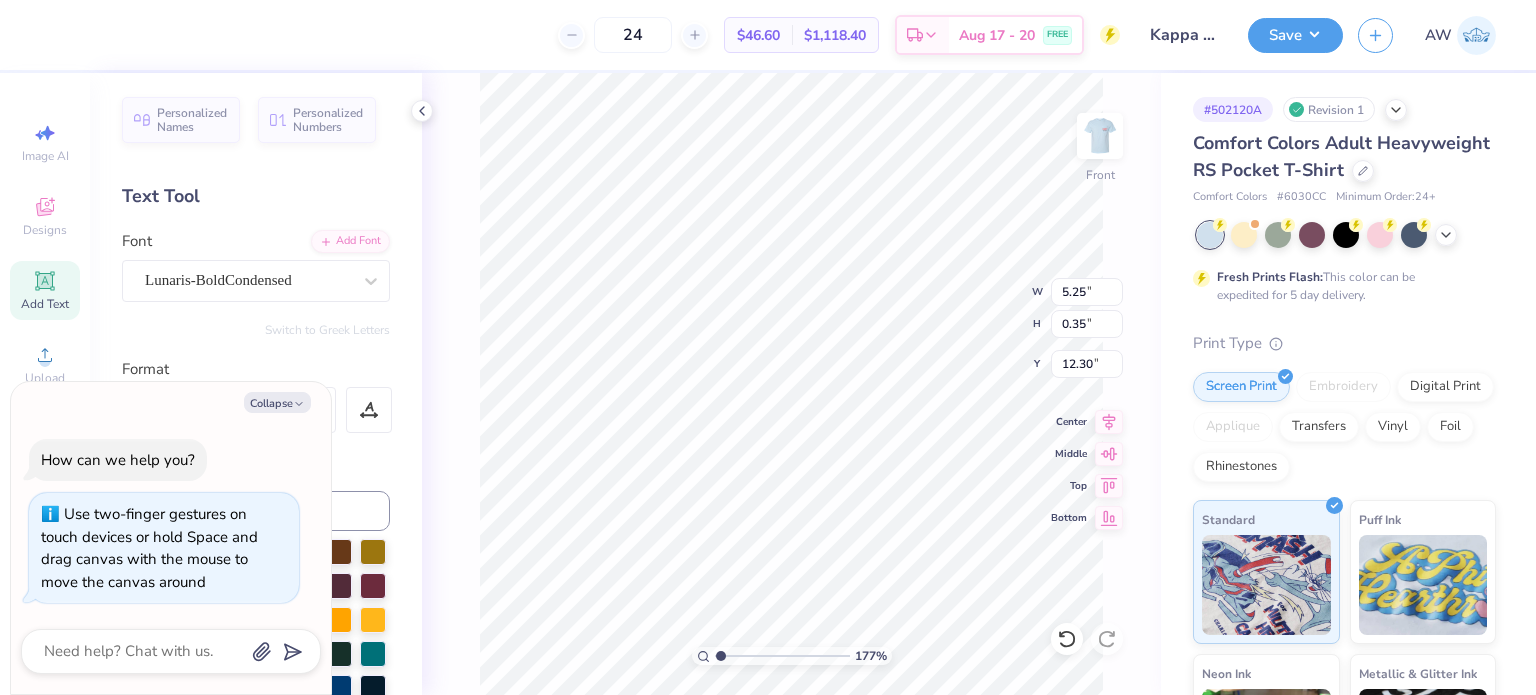 scroll, scrollTop: 16, scrollLeft: 2, axis: both 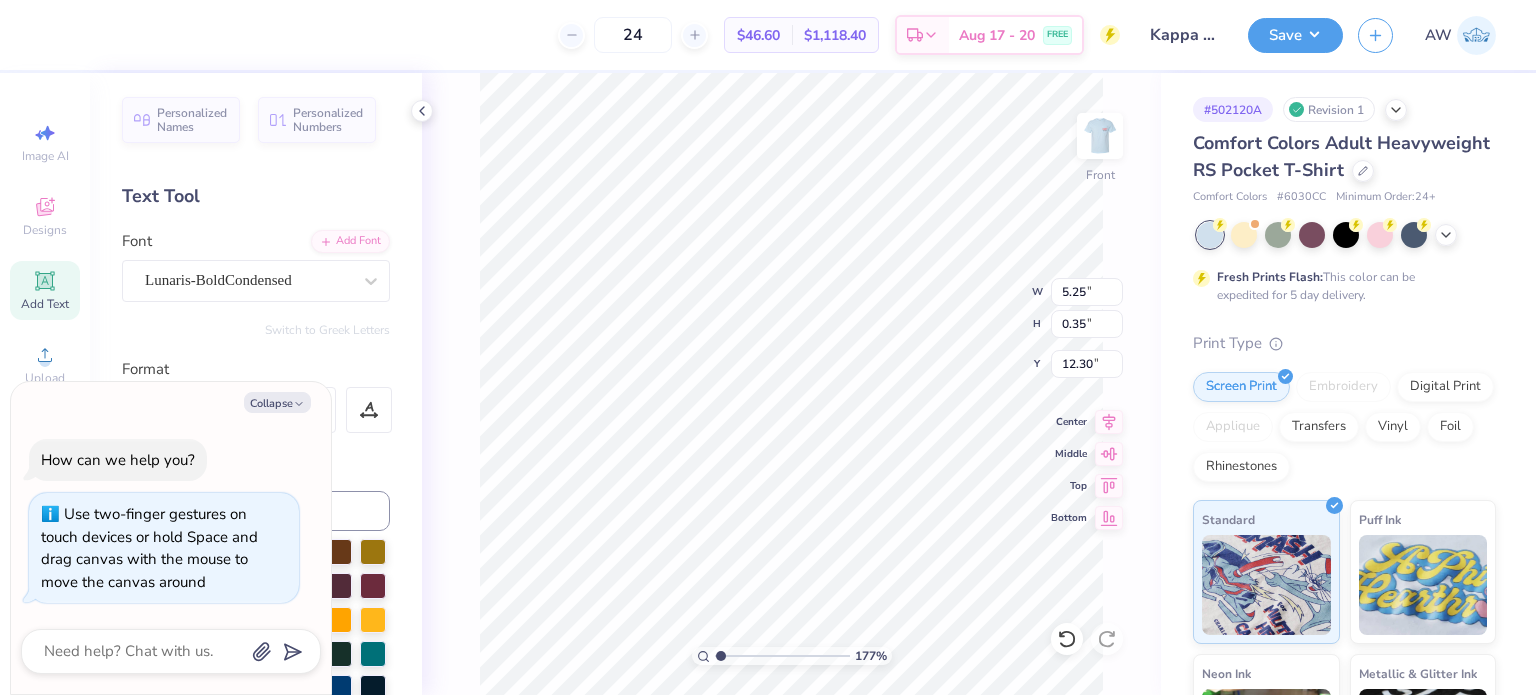 type on "[NUMBER]" 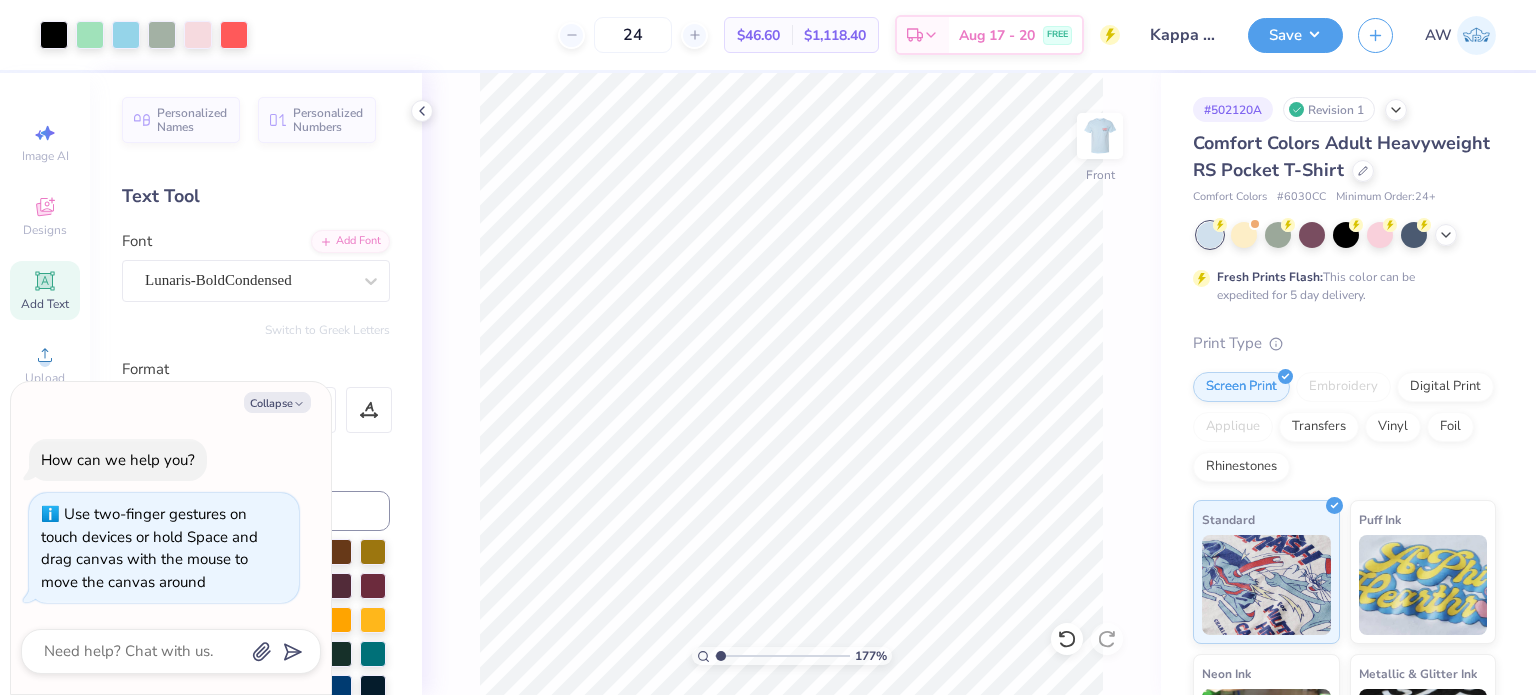 type on "[NUMBER]" 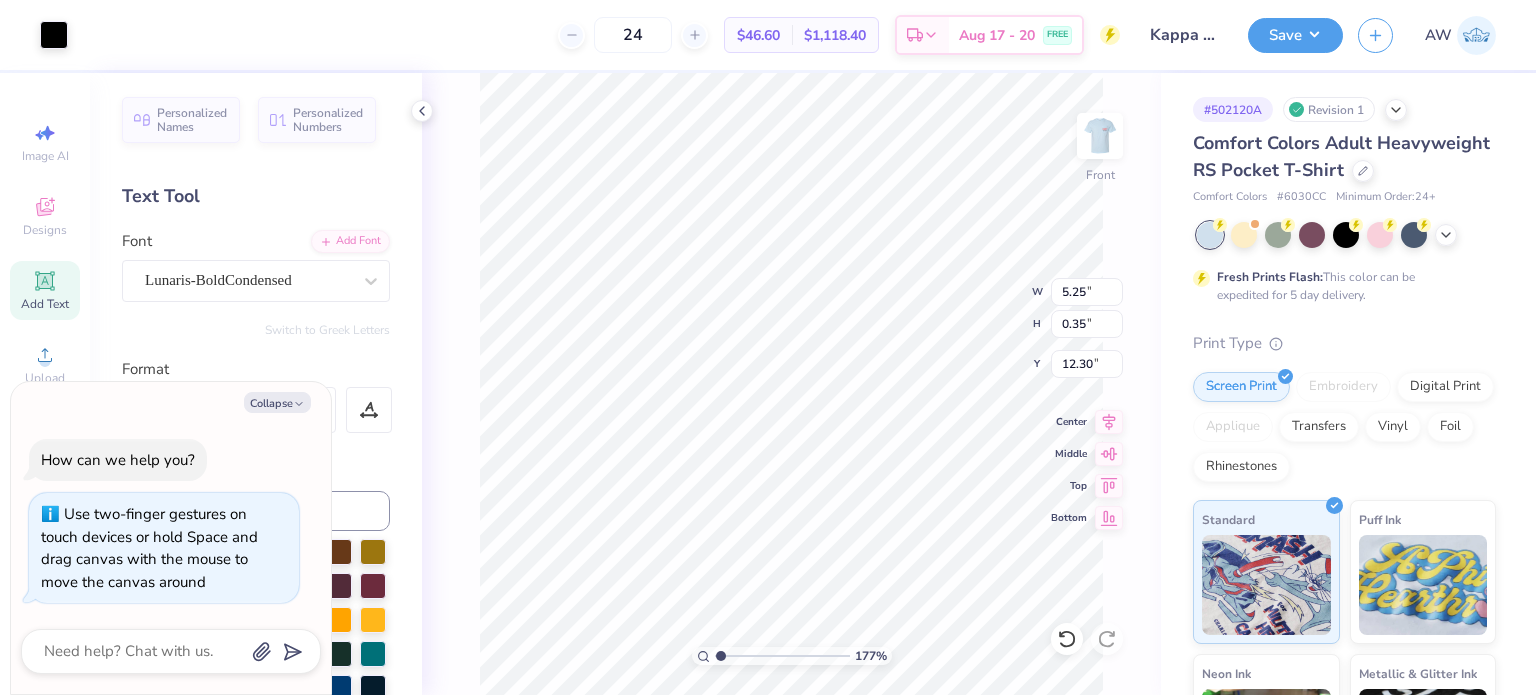 type on "[NUMBER]" 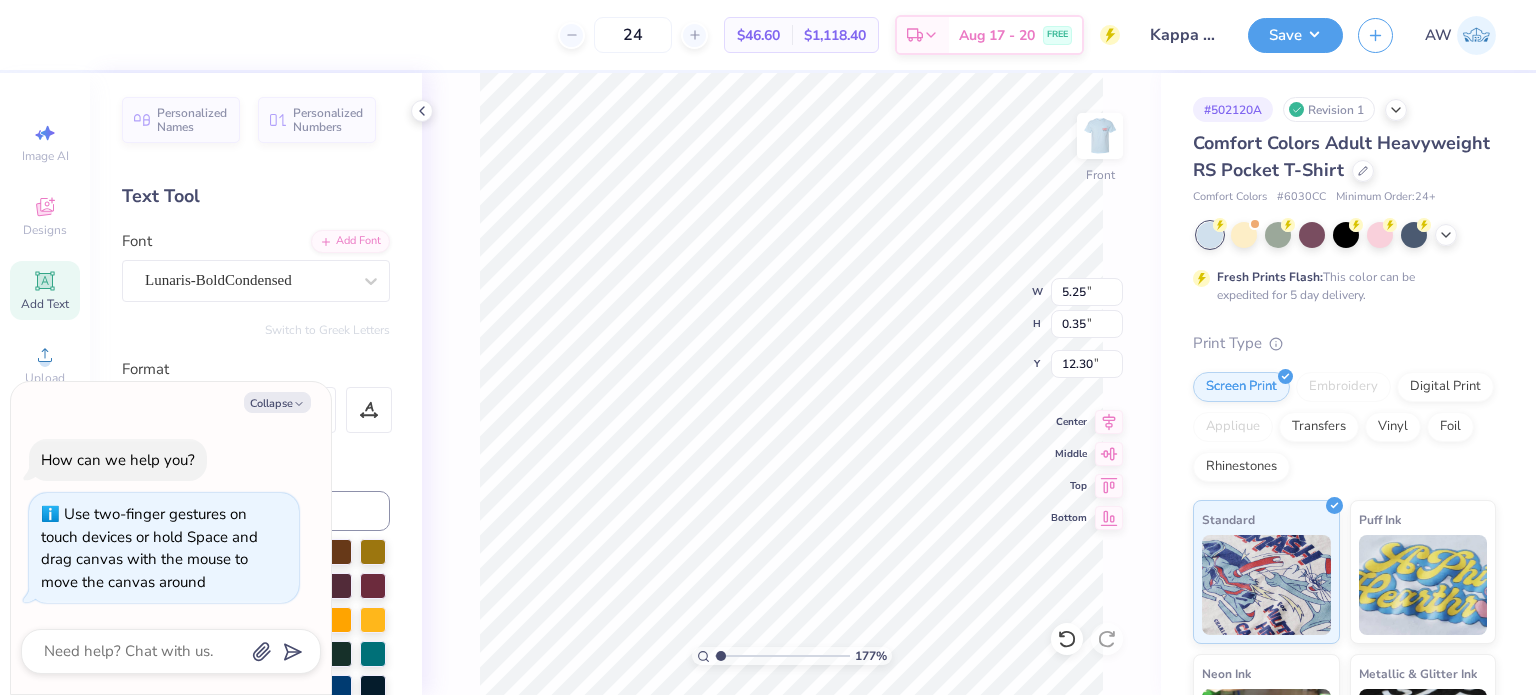 type on "[NUMBER]" 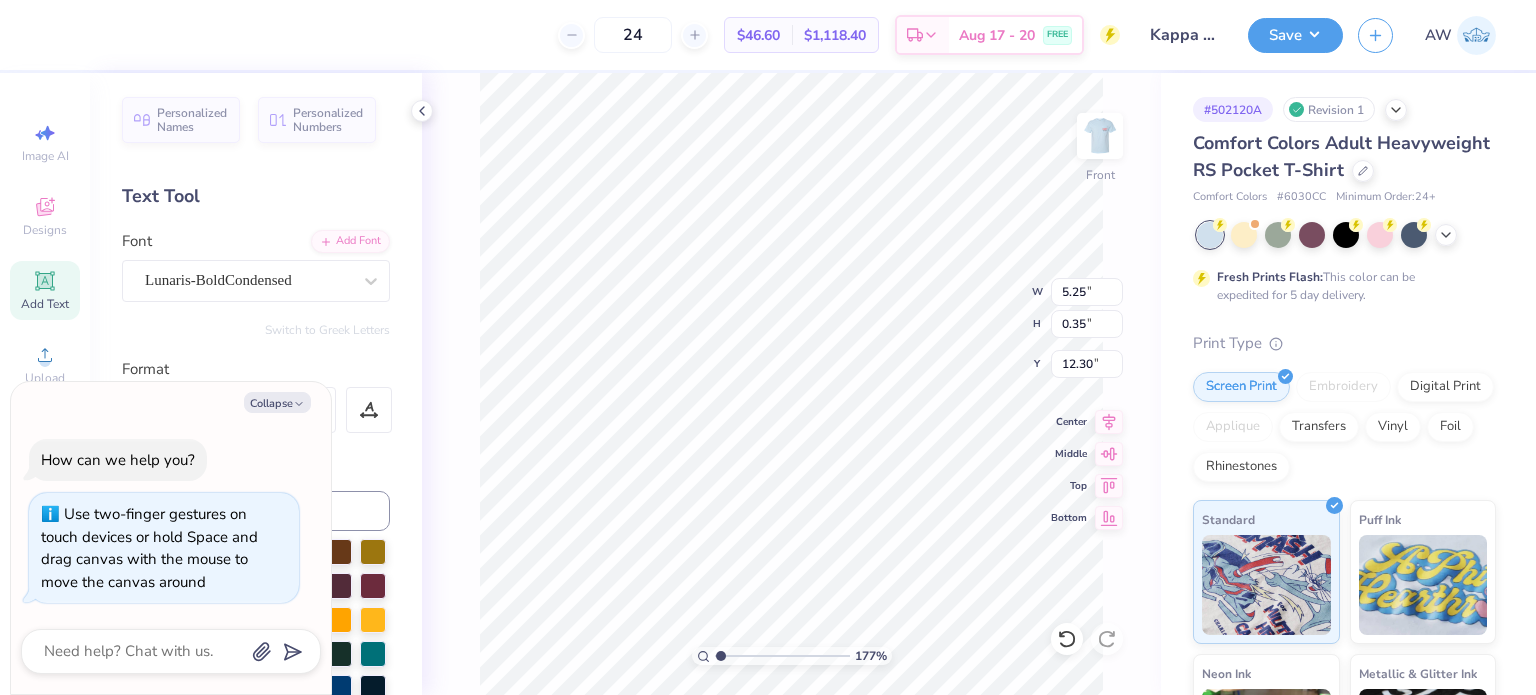 type on "[NUMBER]" 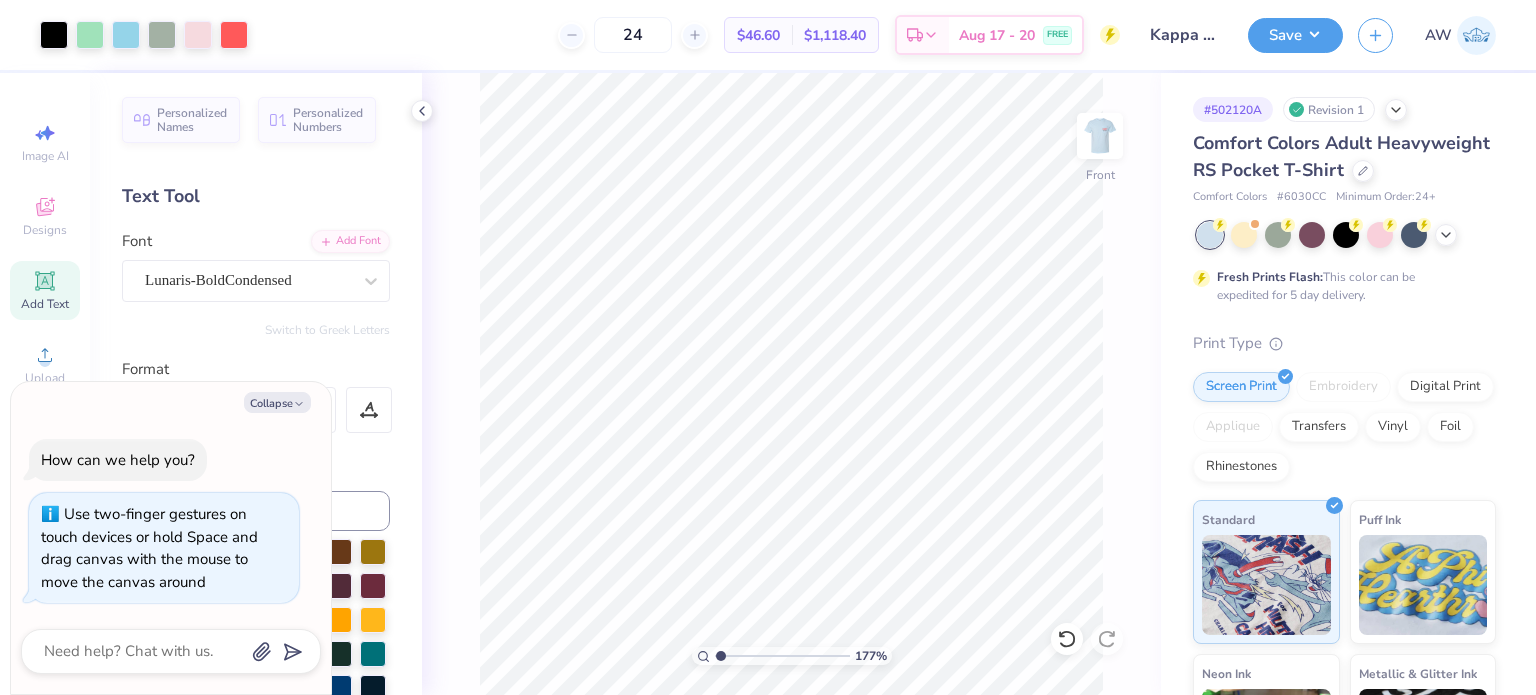 type on "[NUMBER]" 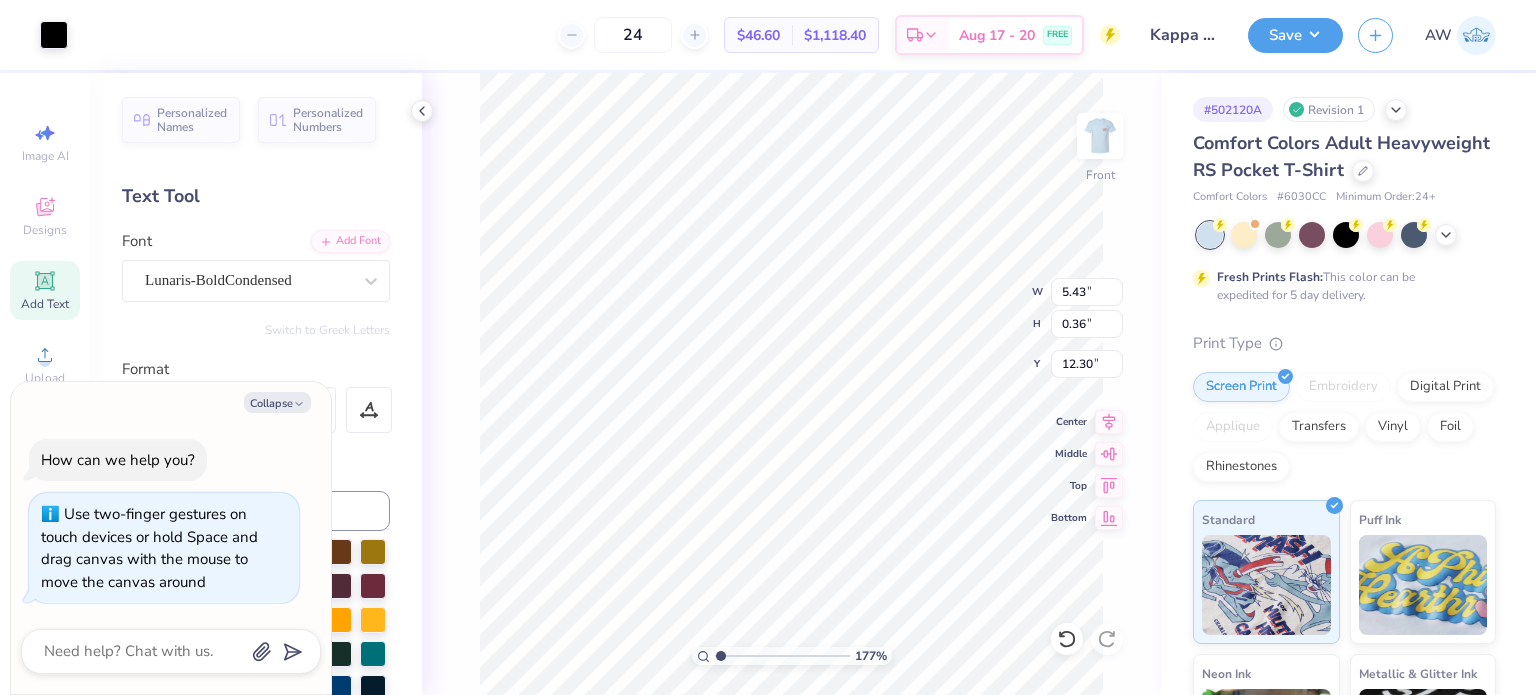 type on "[NUMBER]" 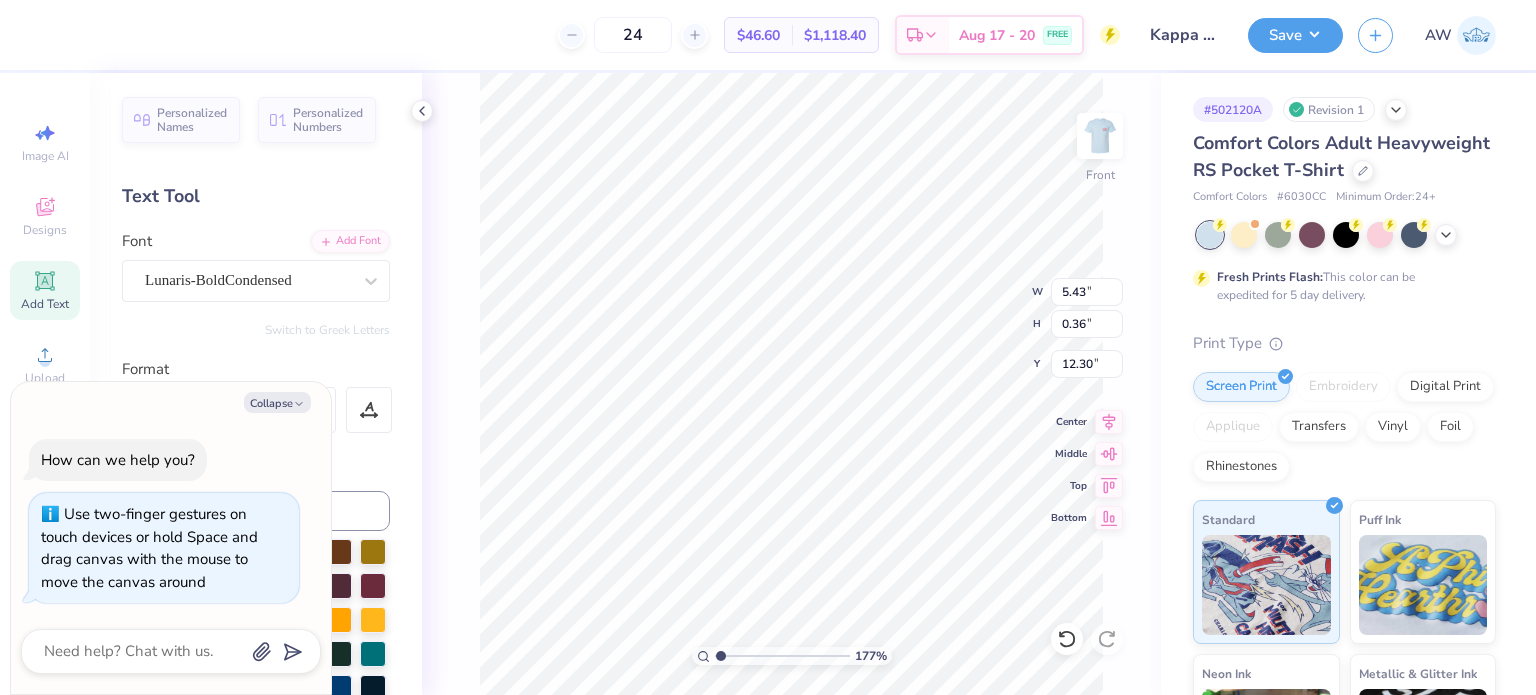 type on "[NUMBER]" 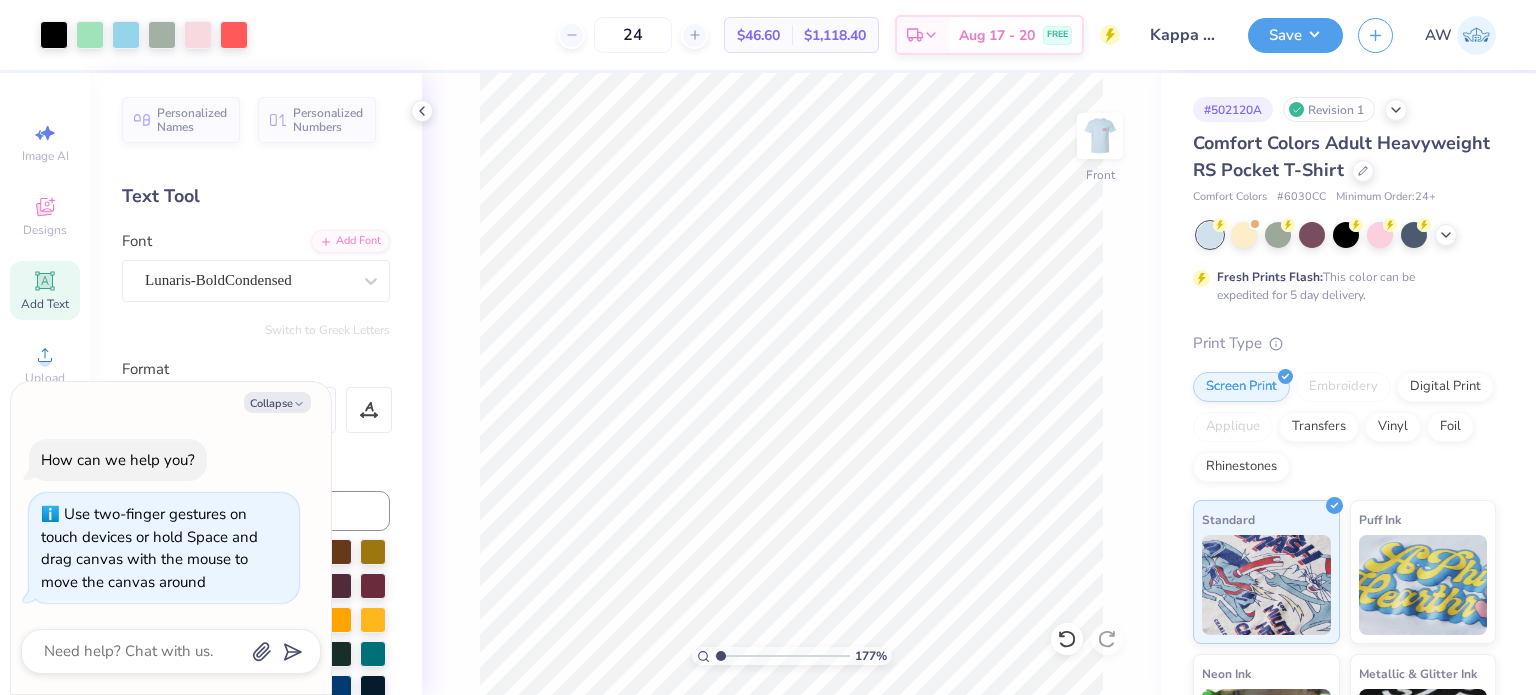type on "[NUMBER]" 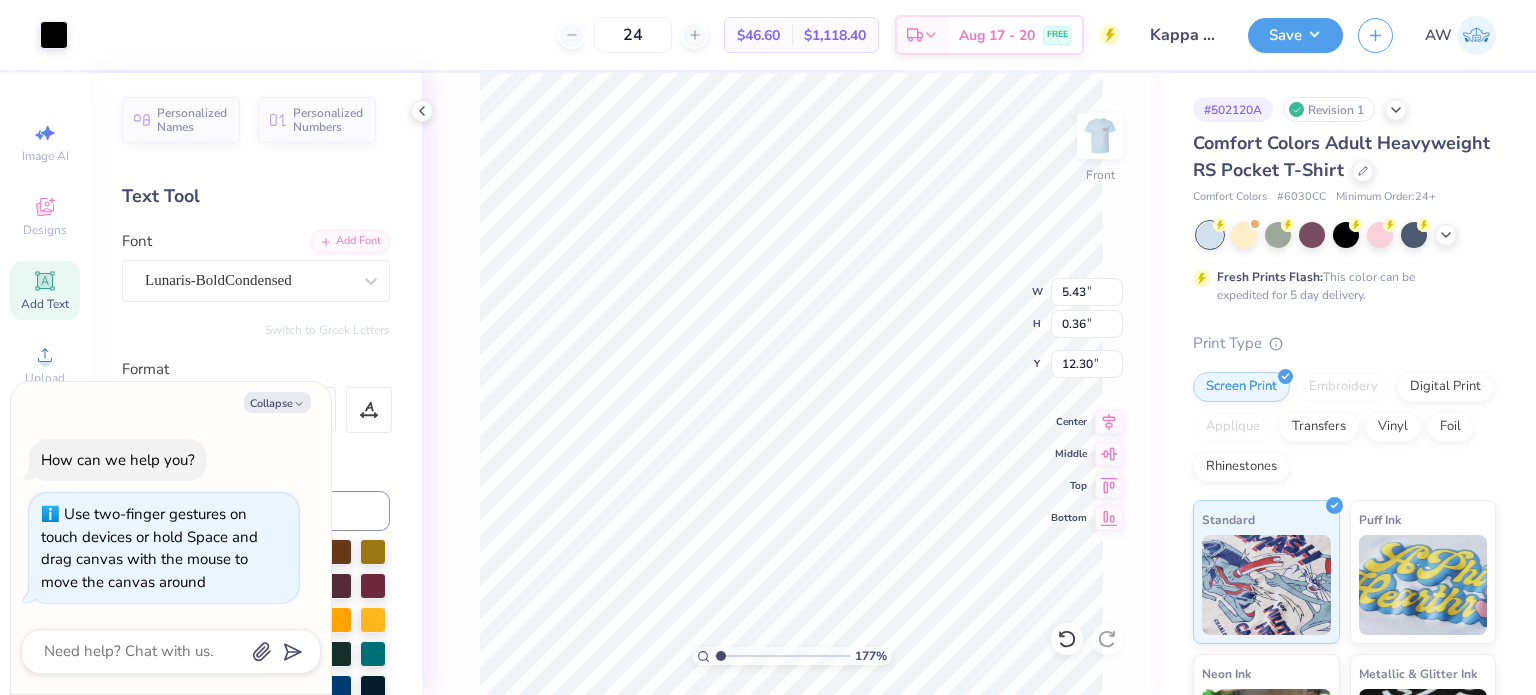type on "[NUMBER]" 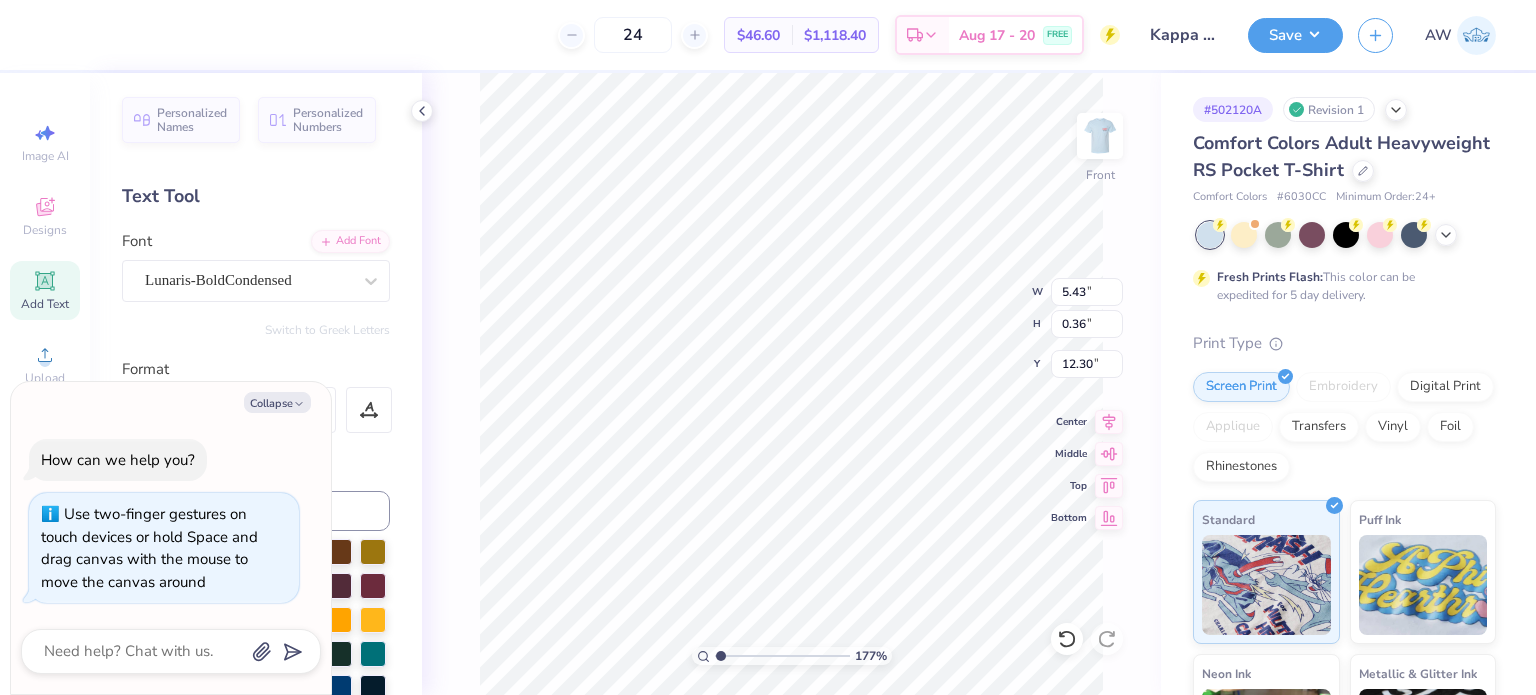 type on "[NUMBER]" 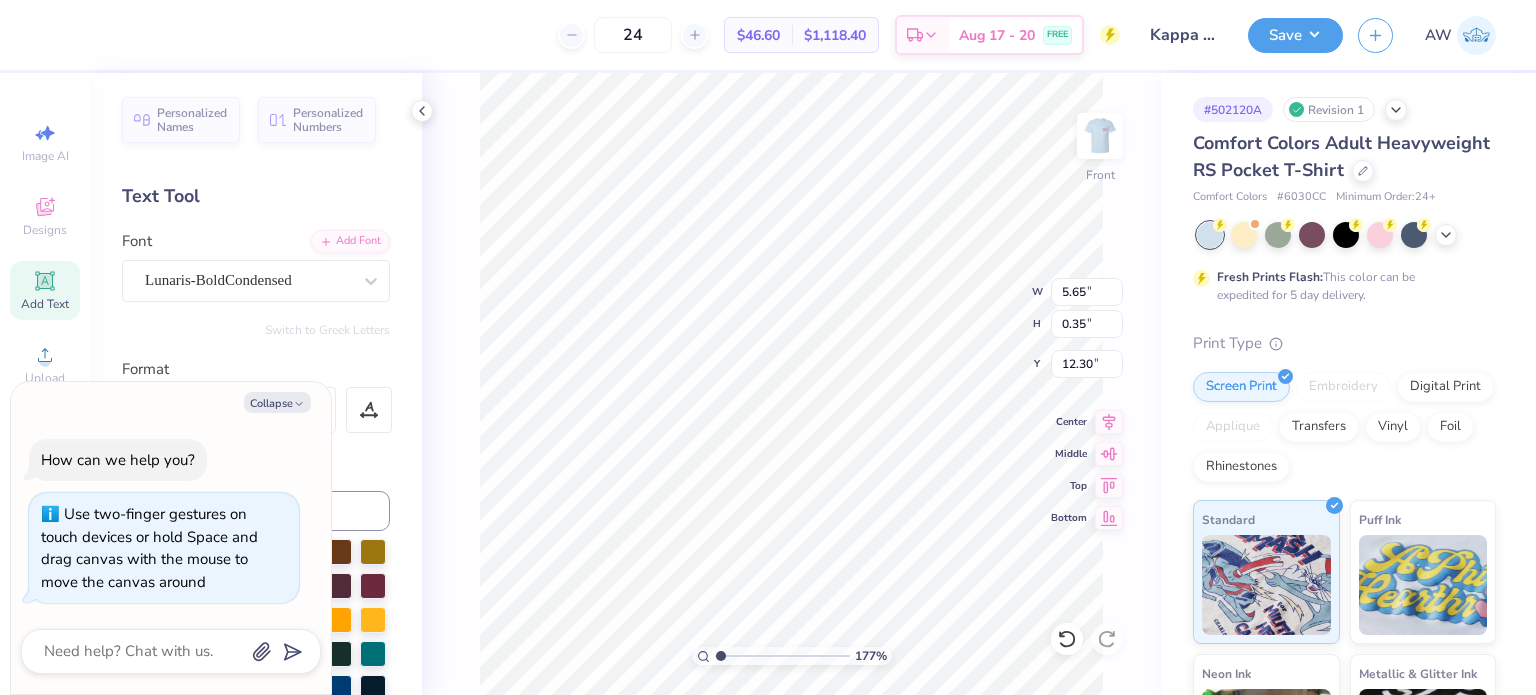 type on "[NUMBER]" 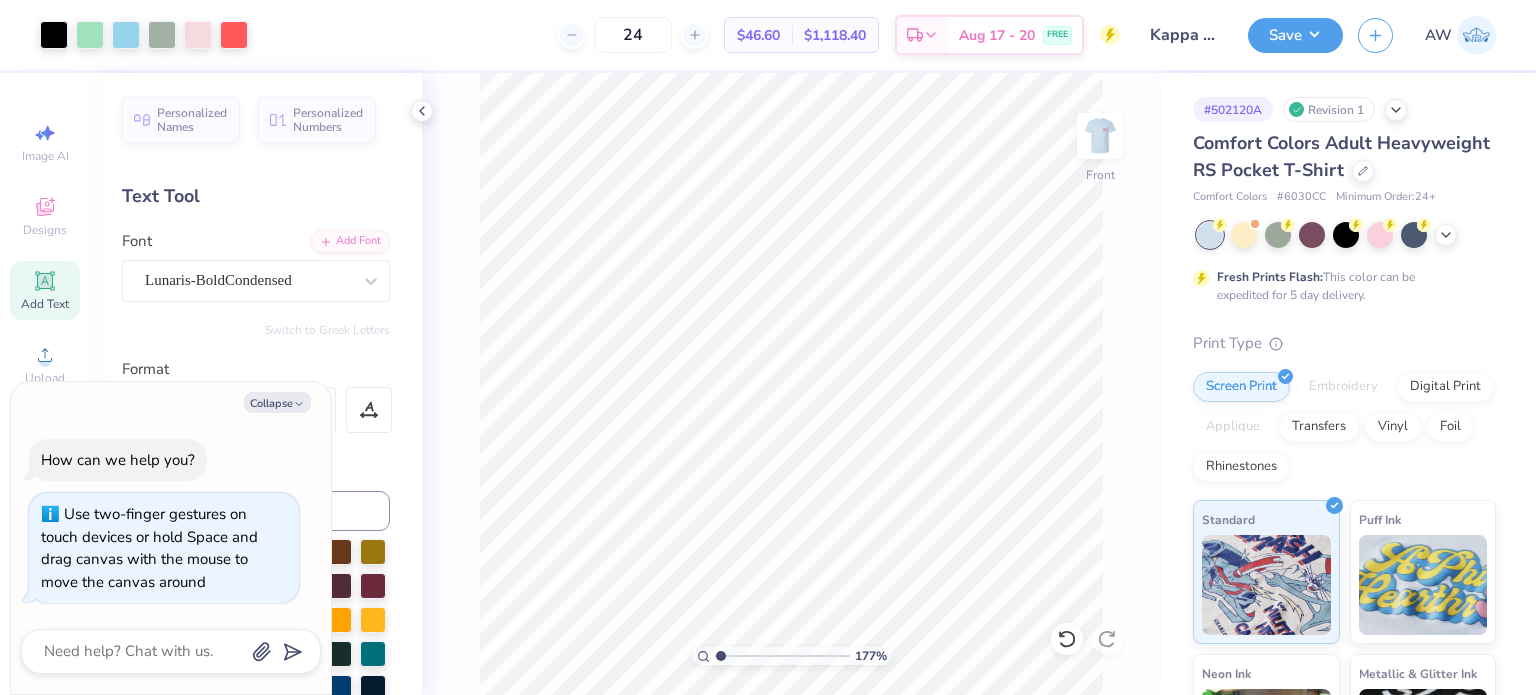 type on "[NUMBER]" 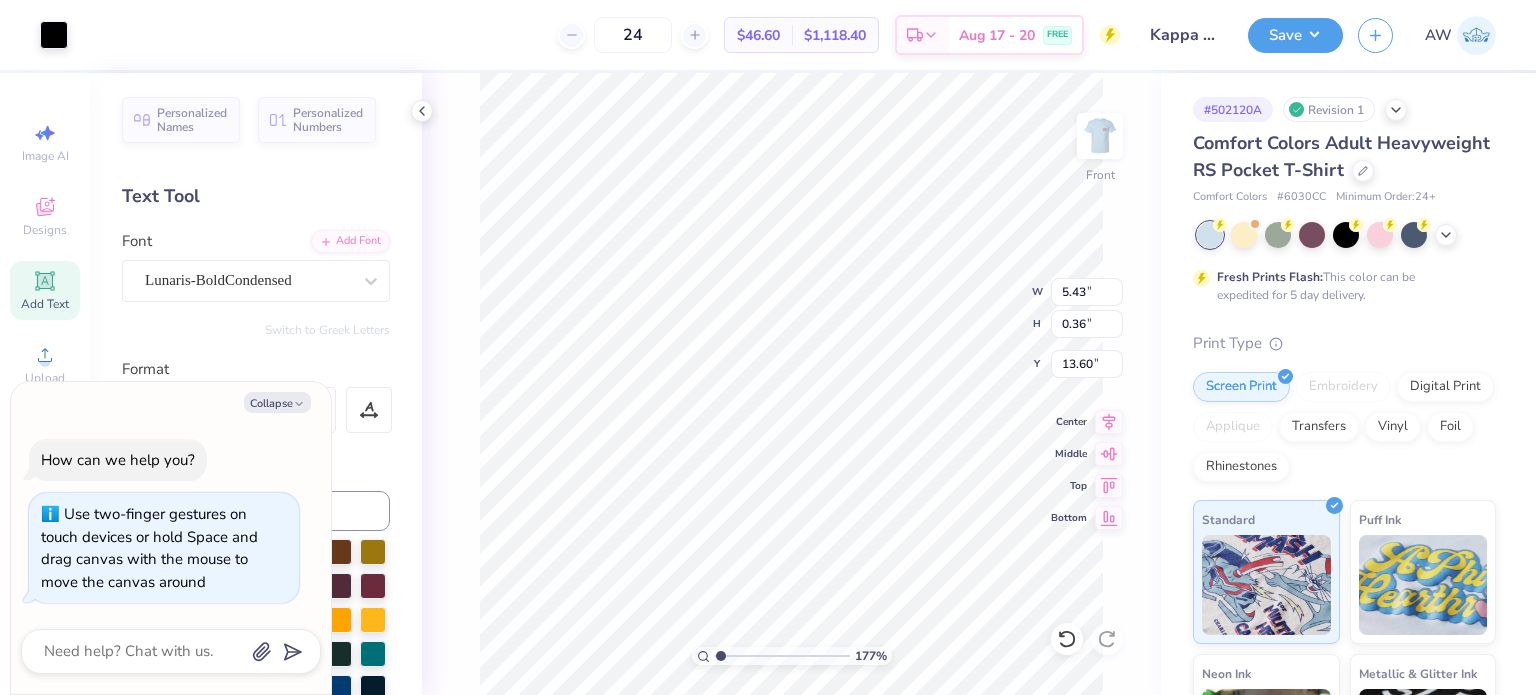 type on "[NUMBER]" 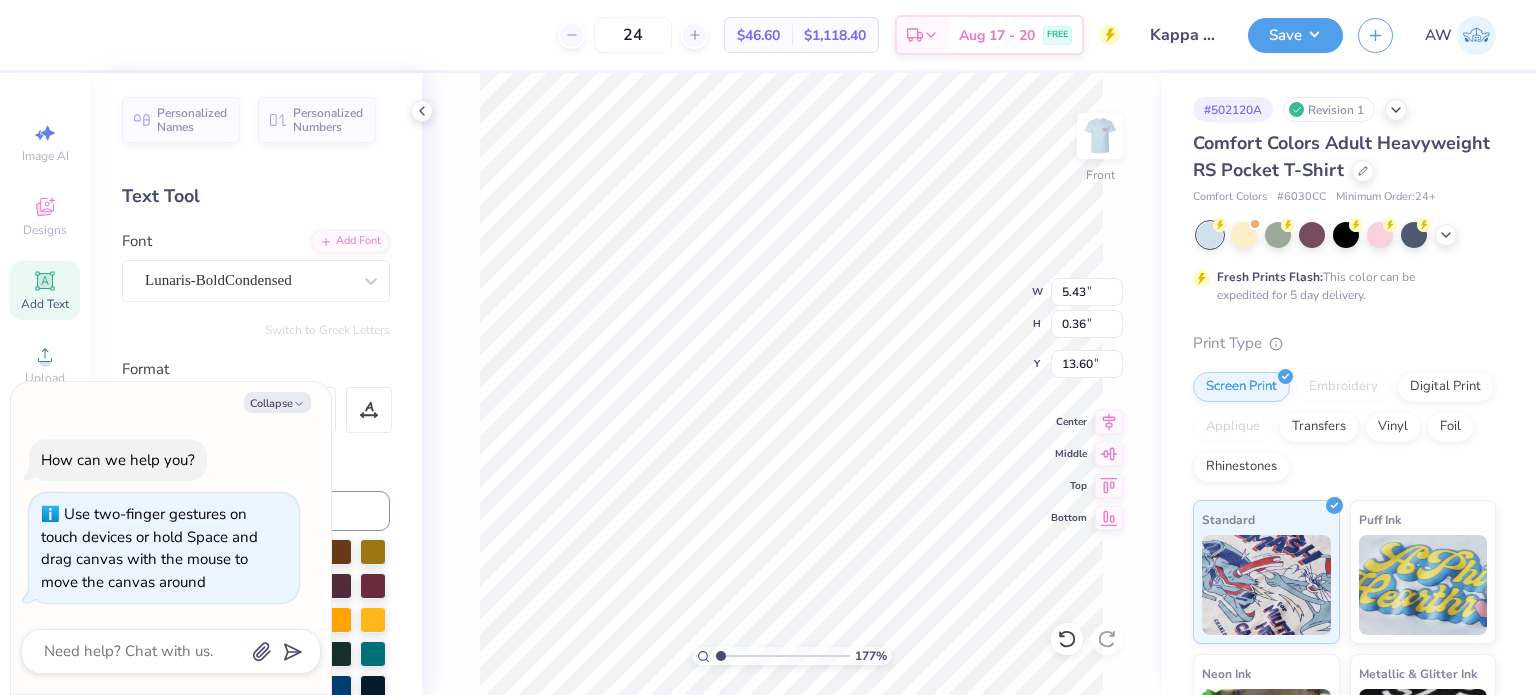 type on "[NUMBER]" 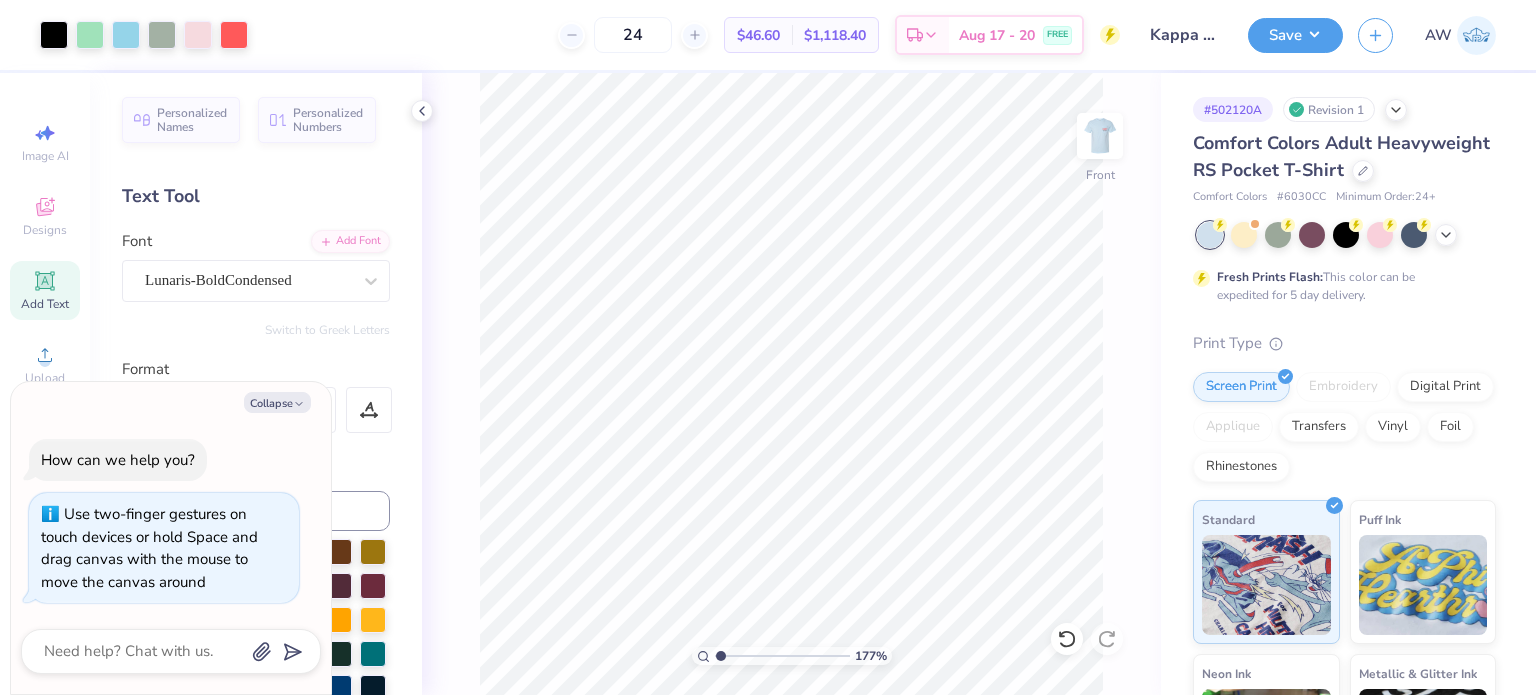 type on "[NUMBER]" 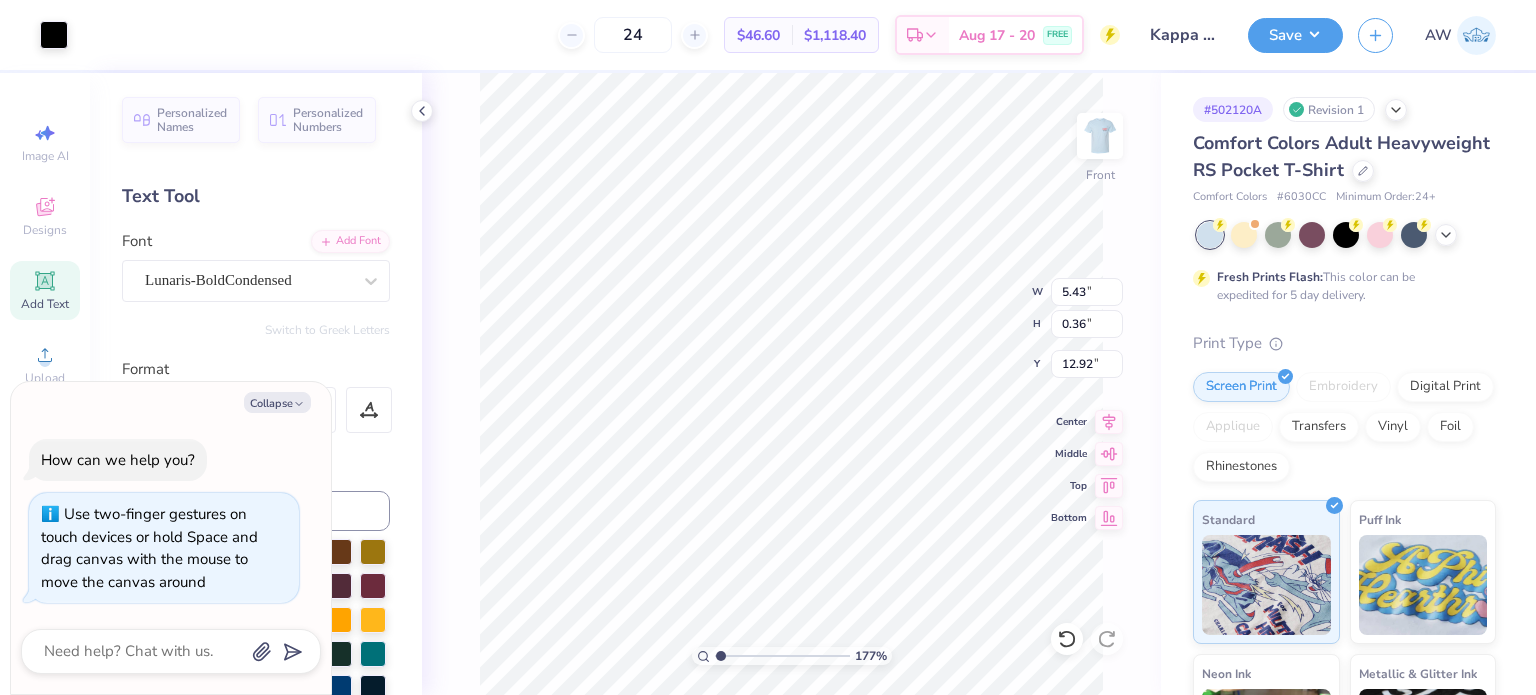 type on "[NUMBER]" 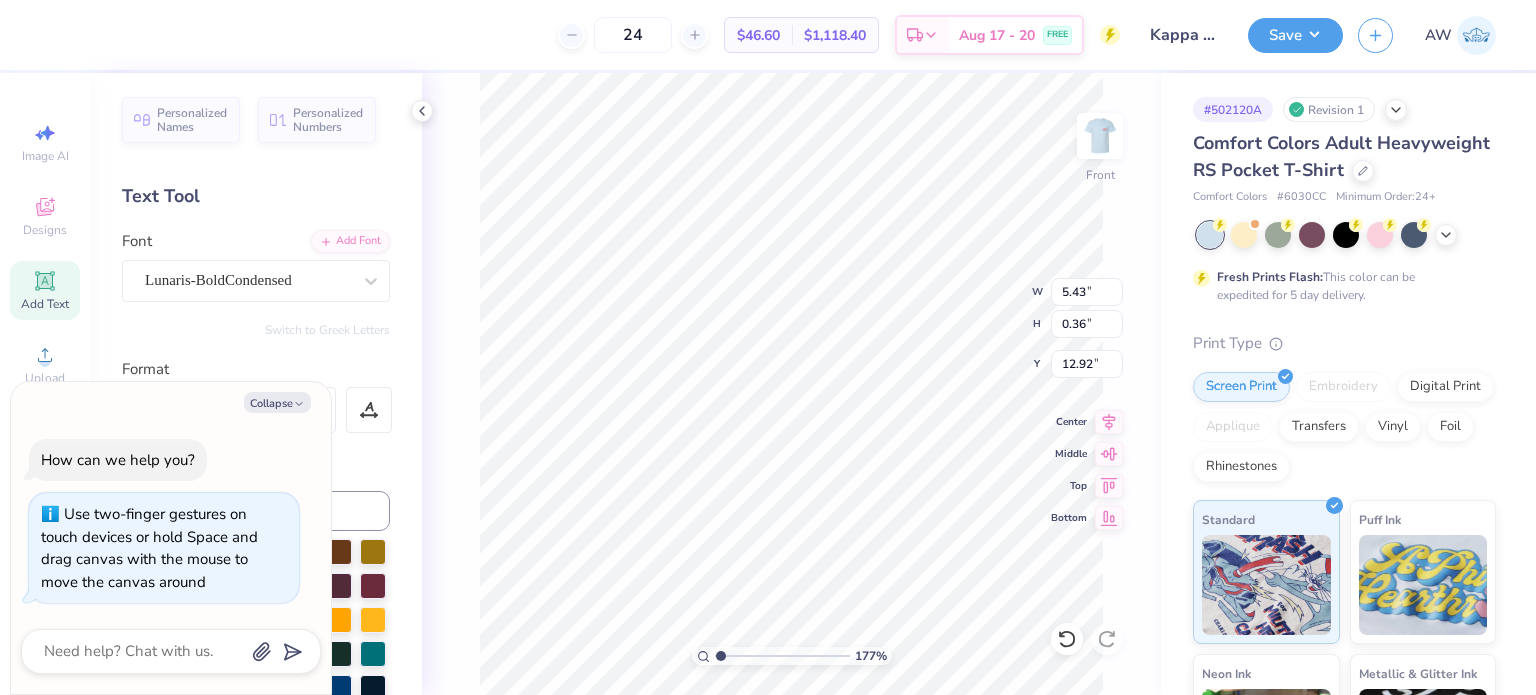 type on "[NUMBER]" 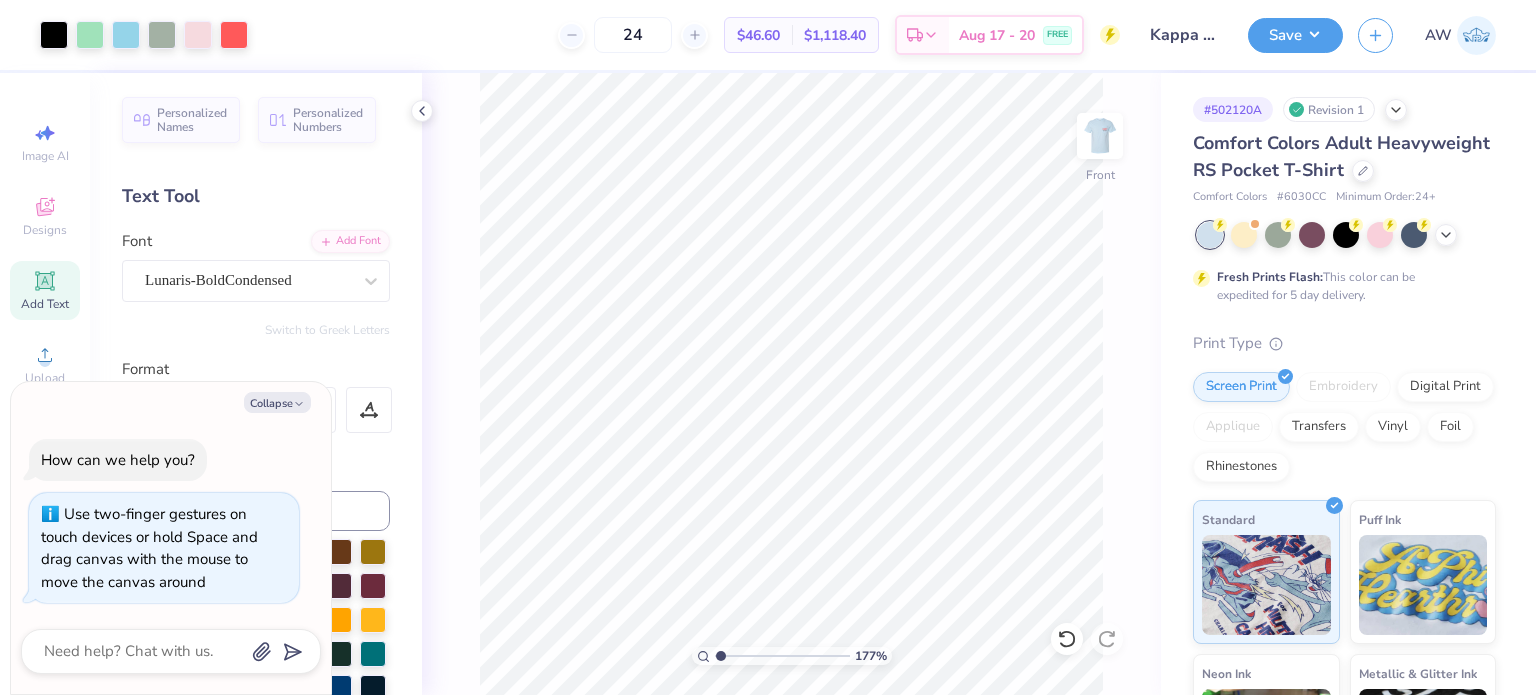 type on "[NUMBER]" 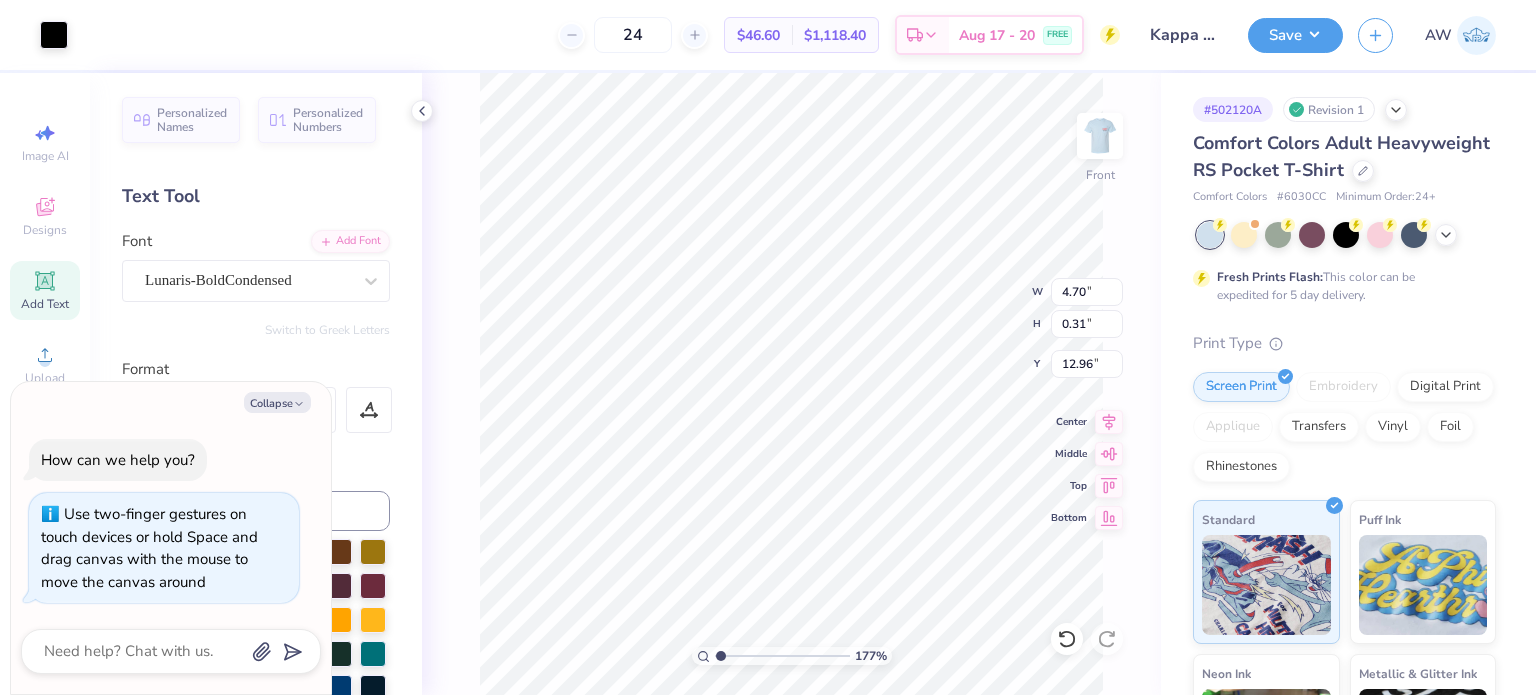 type on "[NUMBER]" 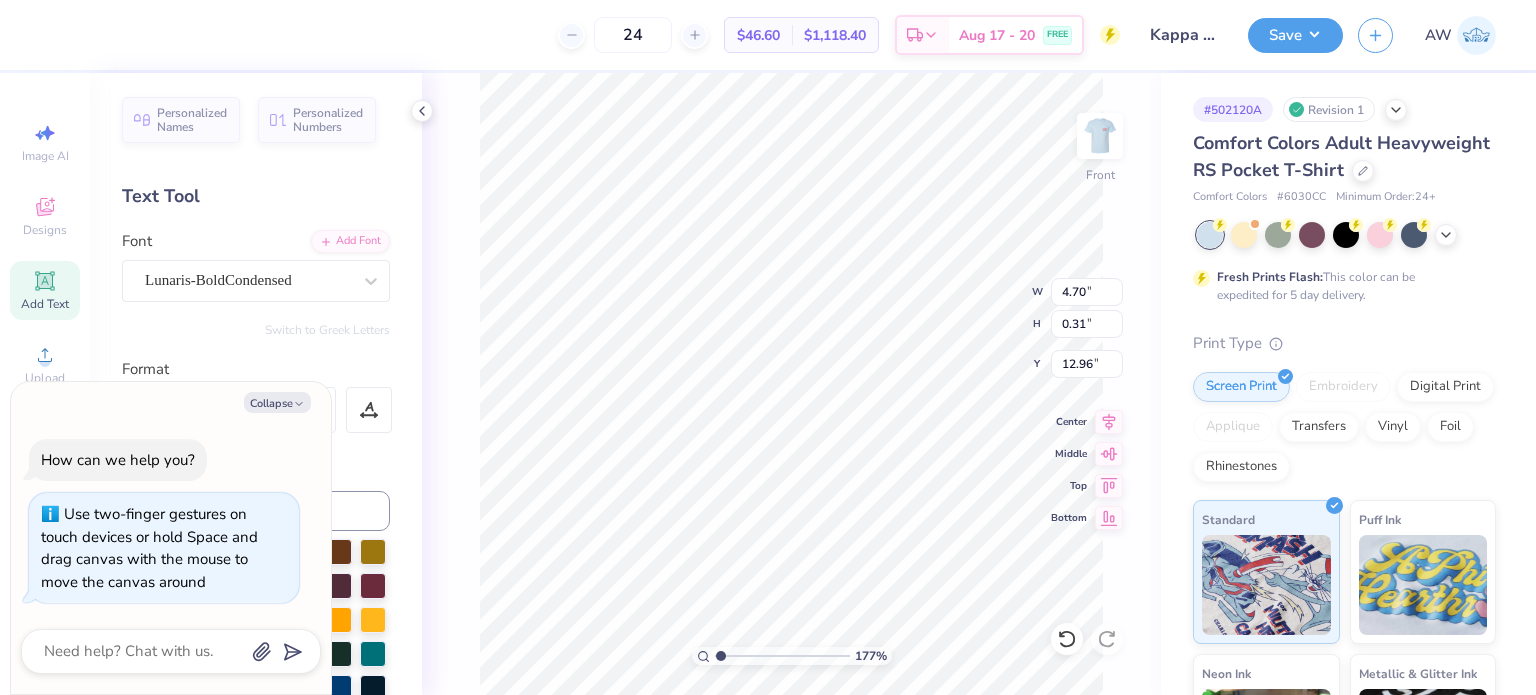 type on "[NUMBER]" 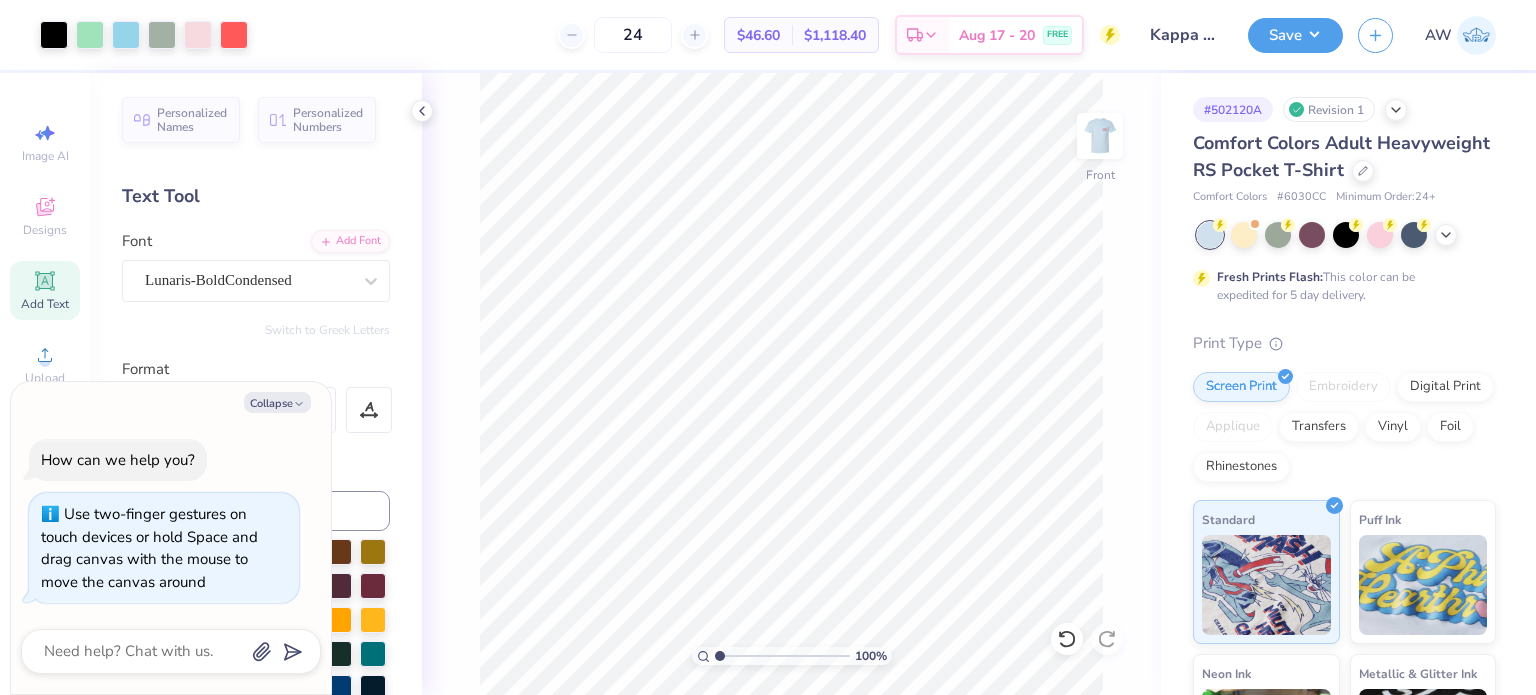 drag, startPoint x: 730, startPoint y: 656, endPoint x: 695, endPoint y: 659, distance: 35.128338 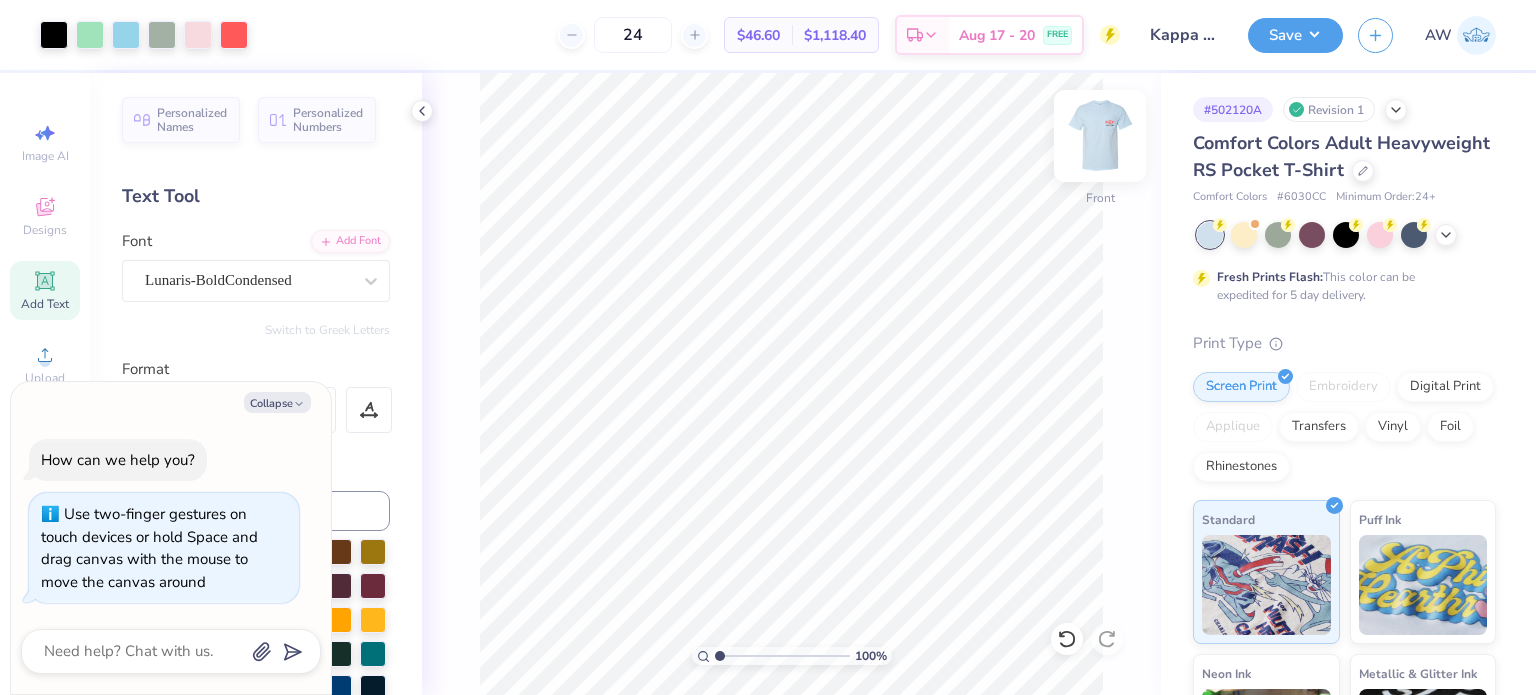 click at bounding box center (1100, 136) 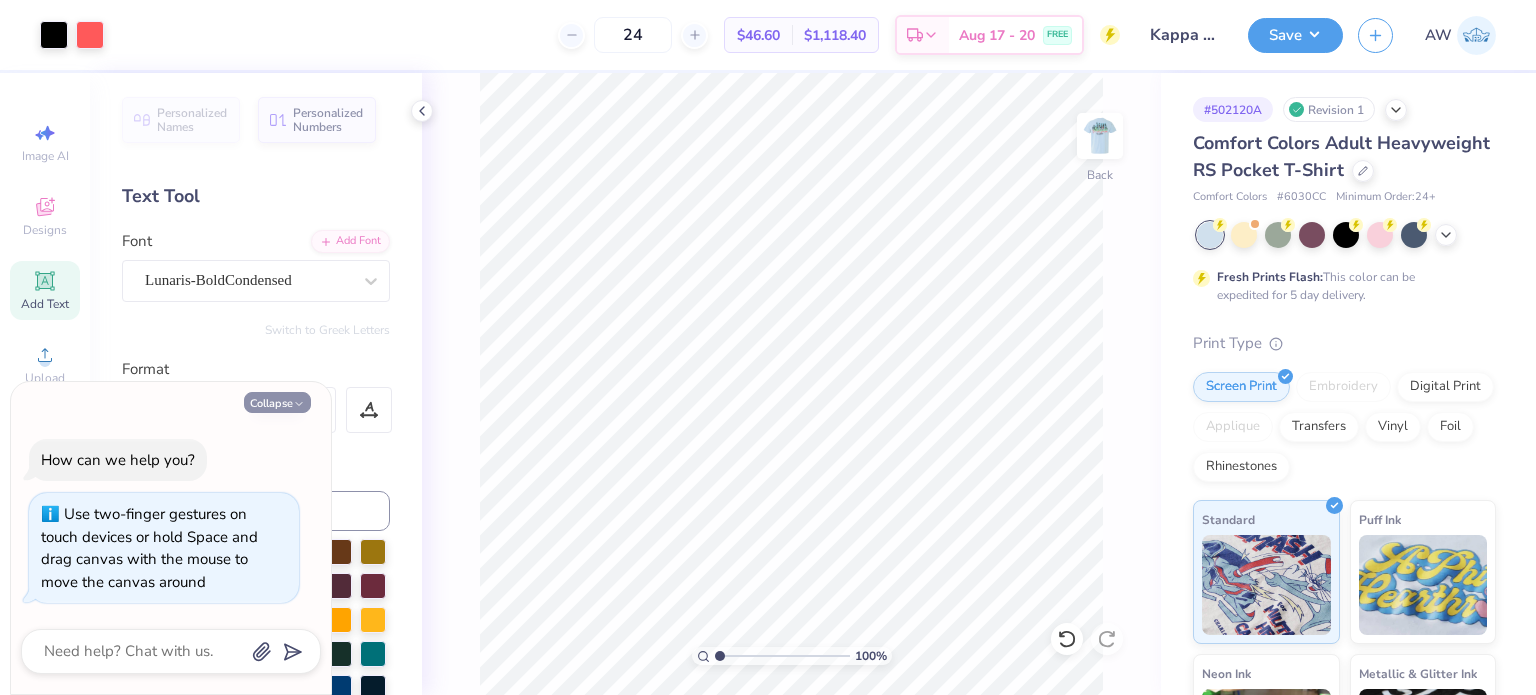 click on "Collapse" at bounding box center [277, 402] 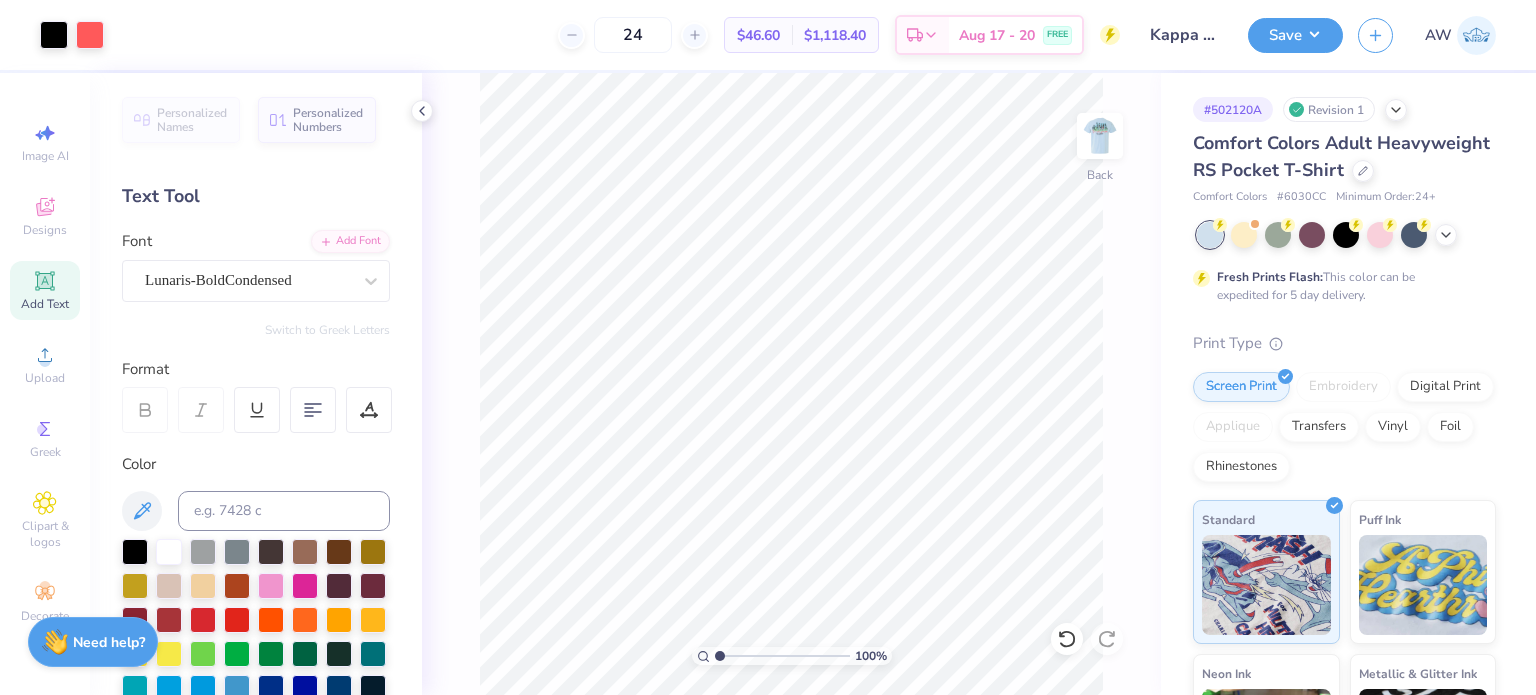type on "x" 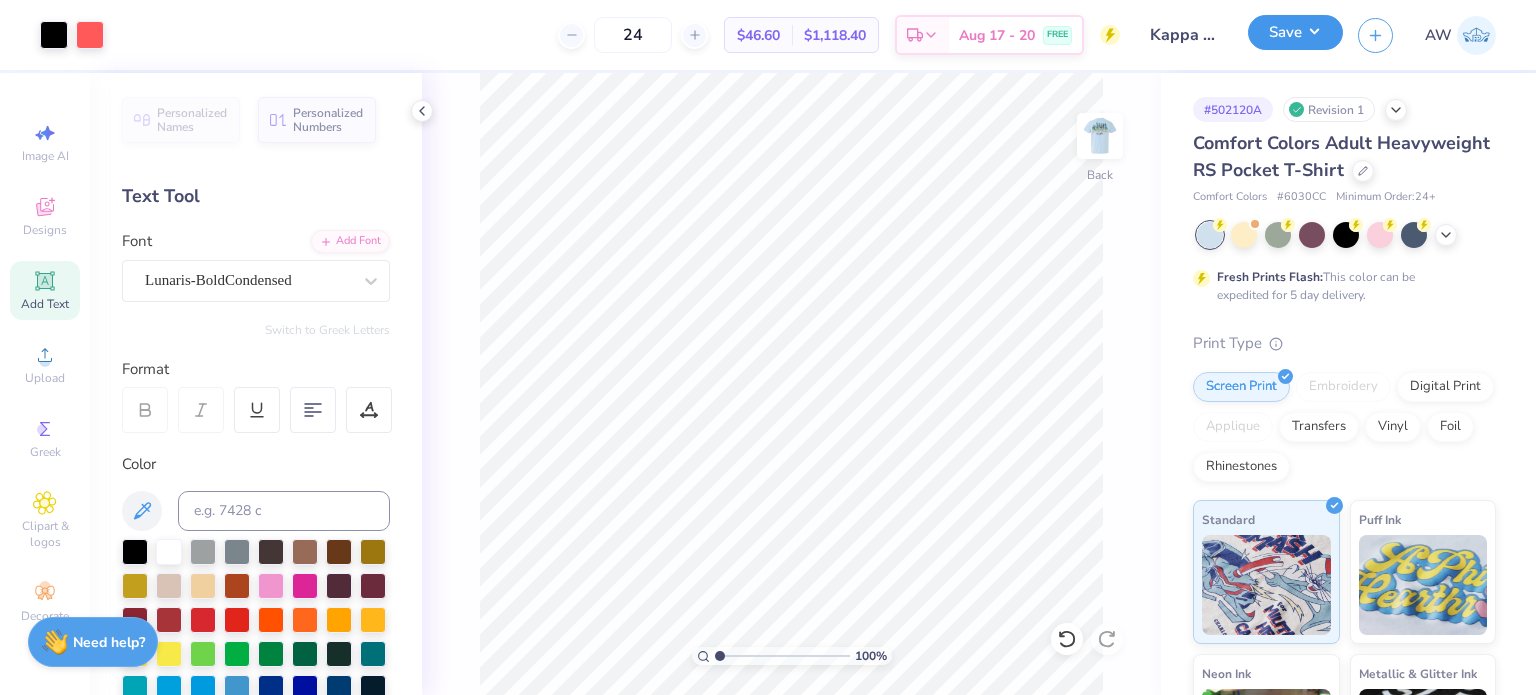 click on "Save" at bounding box center (1295, 32) 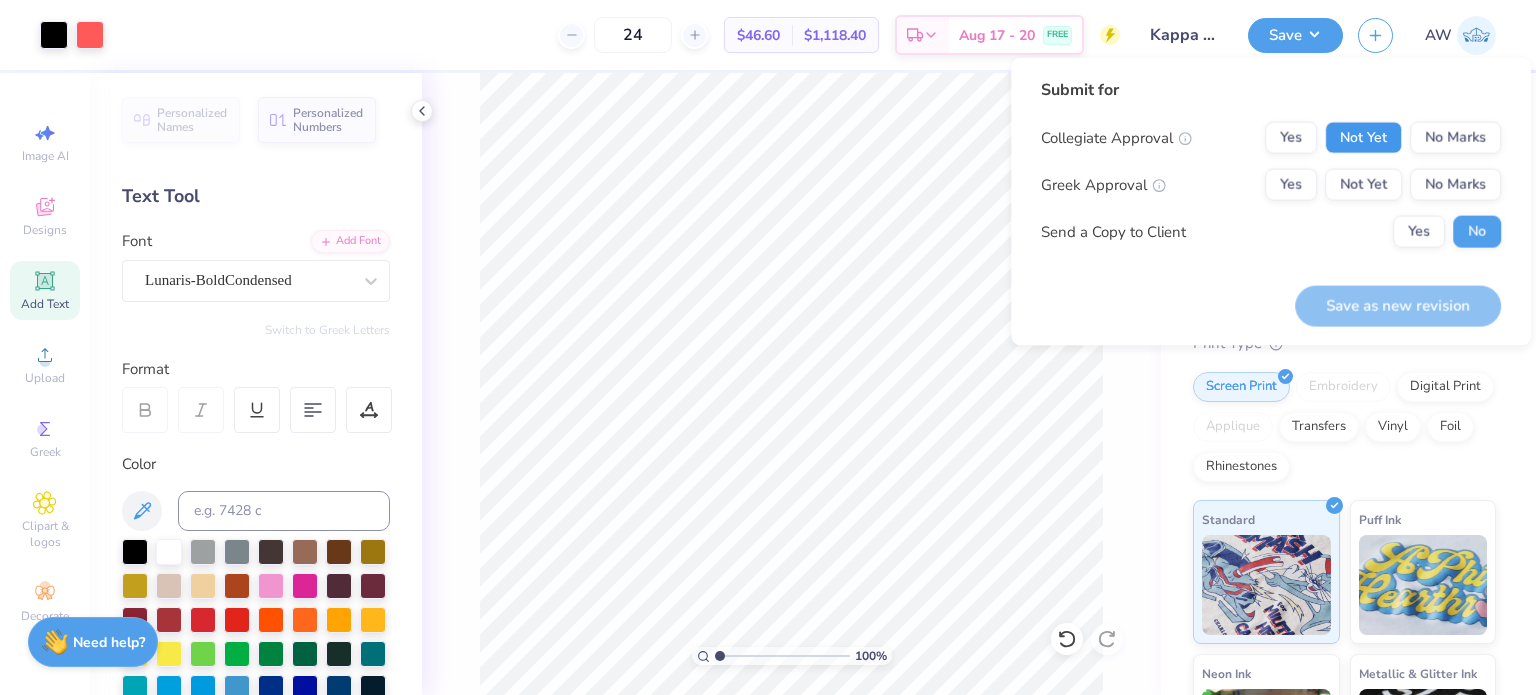 click on "Not Yet" at bounding box center (1363, 138) 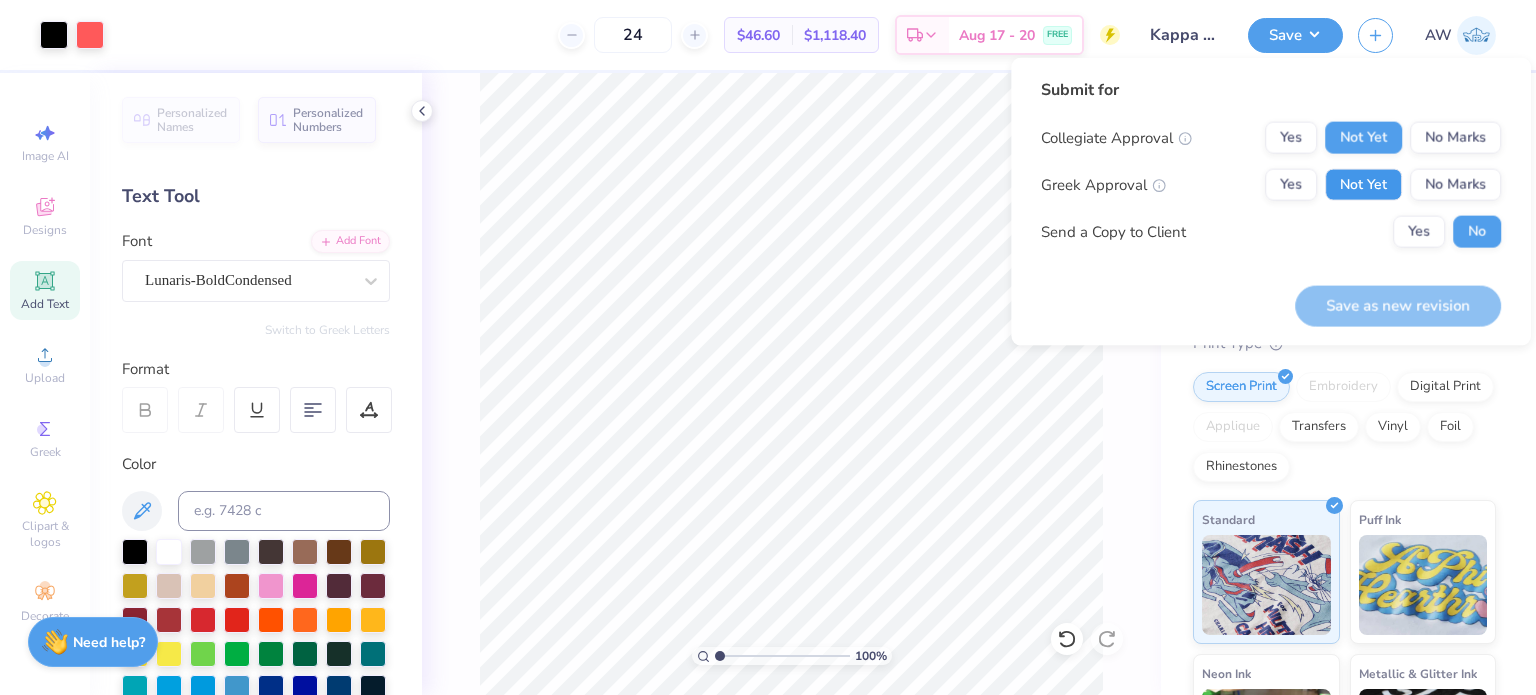 click on "Not Yet" at bounding box center [1363, 185] 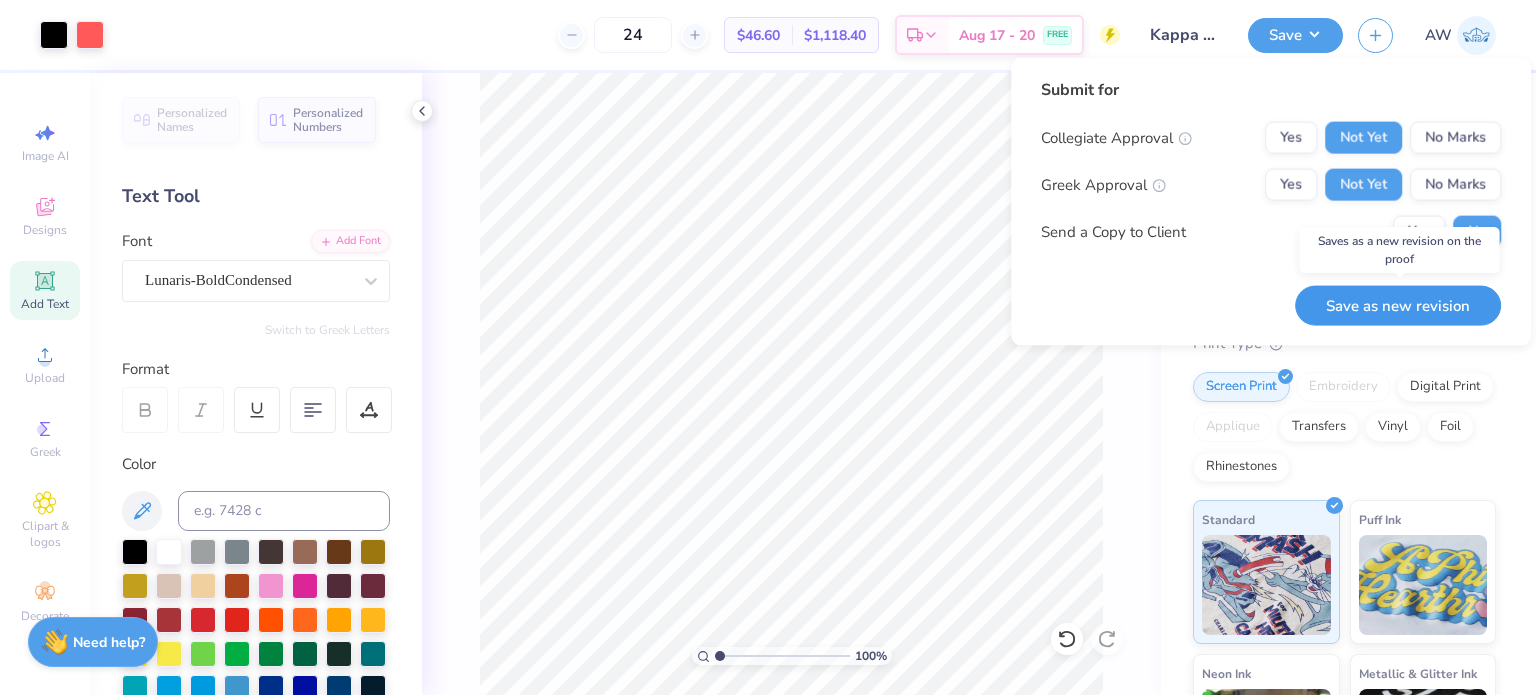 click on "Save as new revision" at bounding box center (1398, 305) 